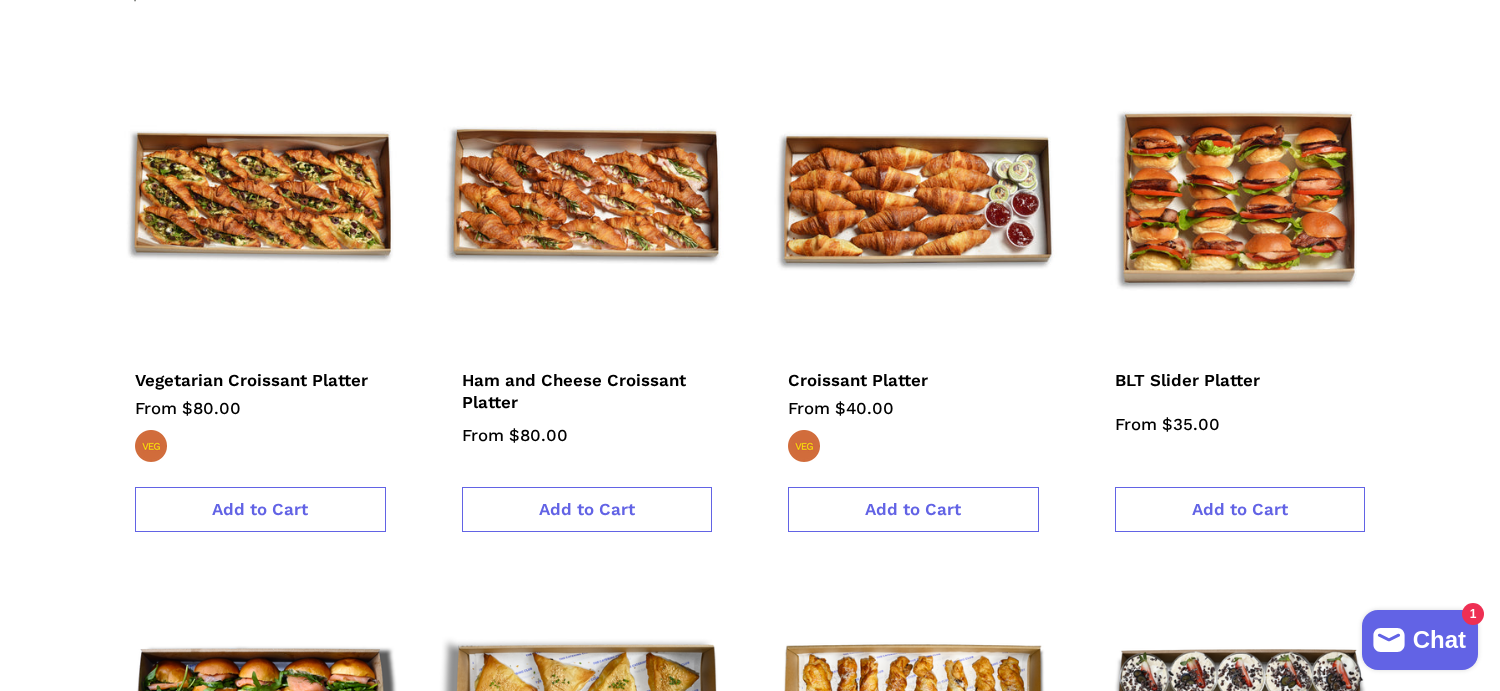 scroll, scrollTop: 499, scrollLeft: 0, axis: vertical 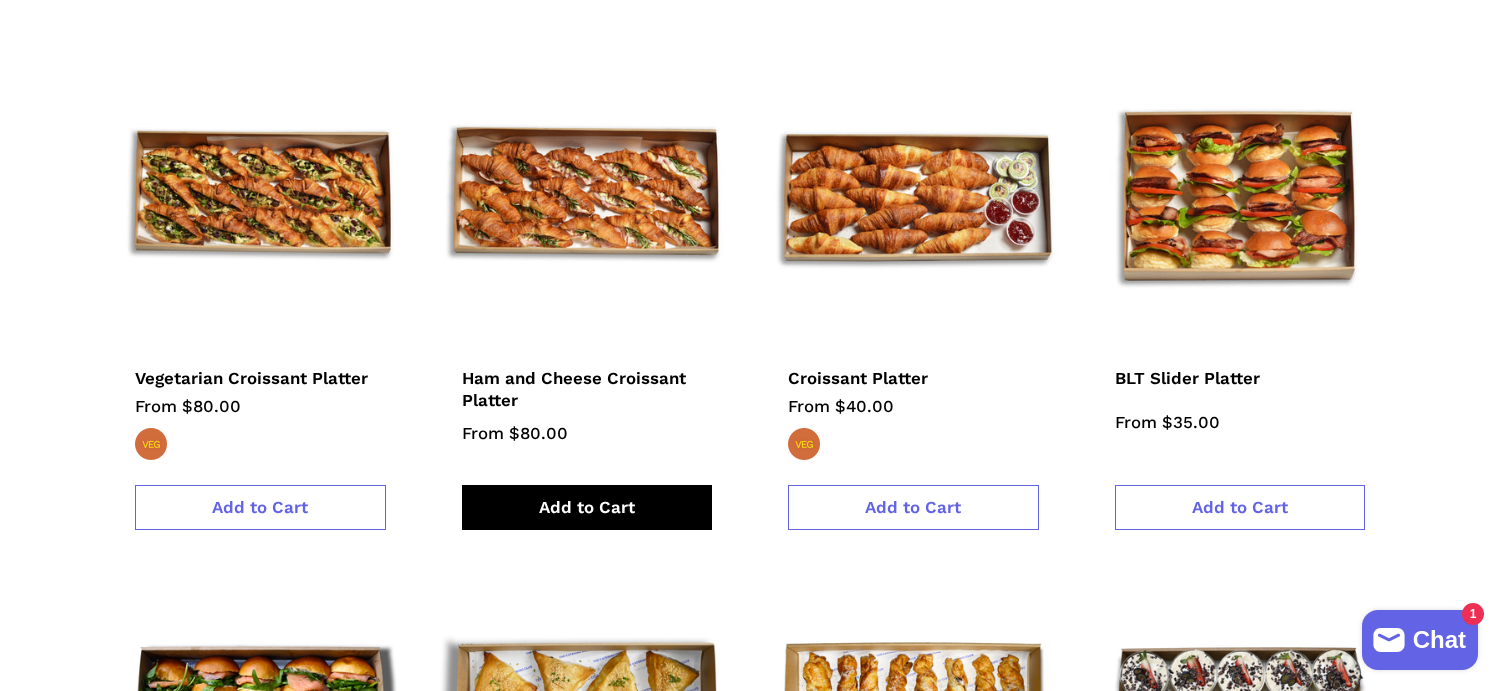 click on "Add to Cart" at bounding box center [587, 507] 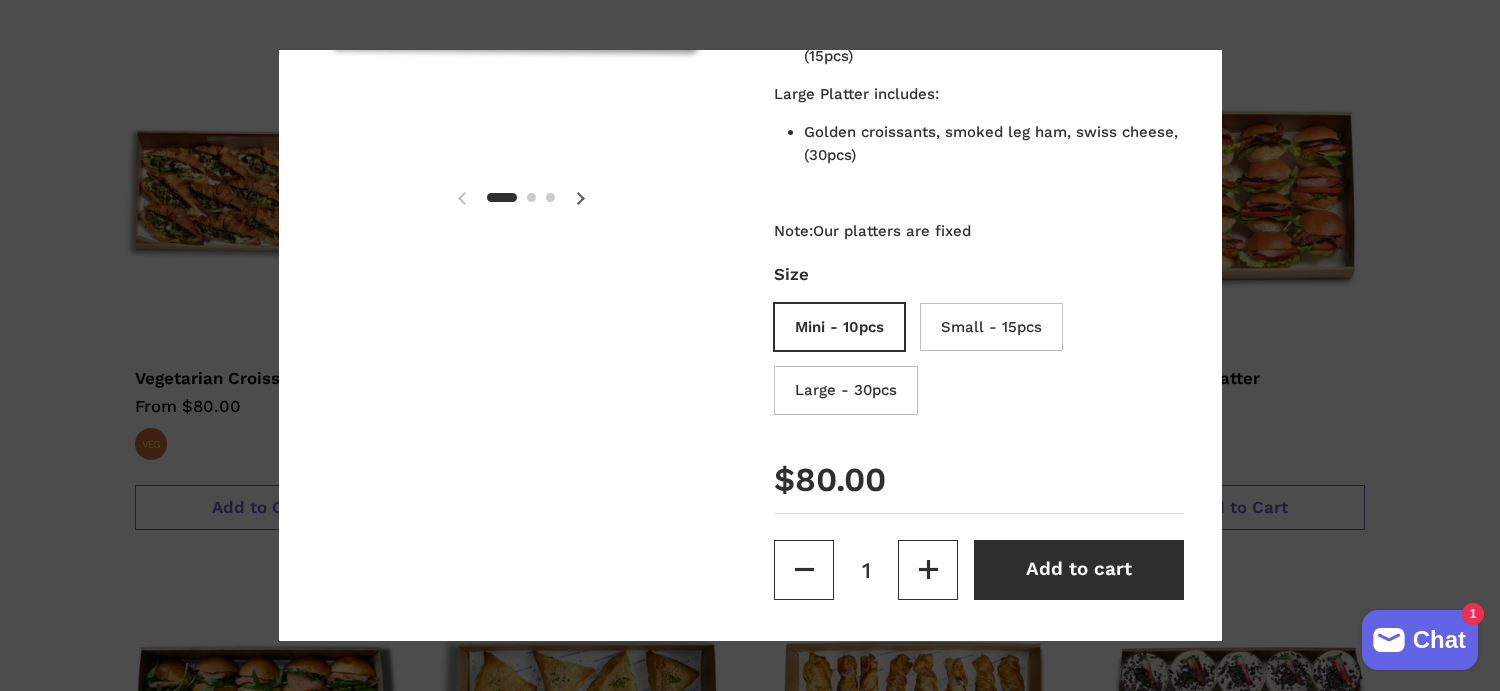 scroll, scrollTop: 331, scrollLeft: 0, axis: vertical 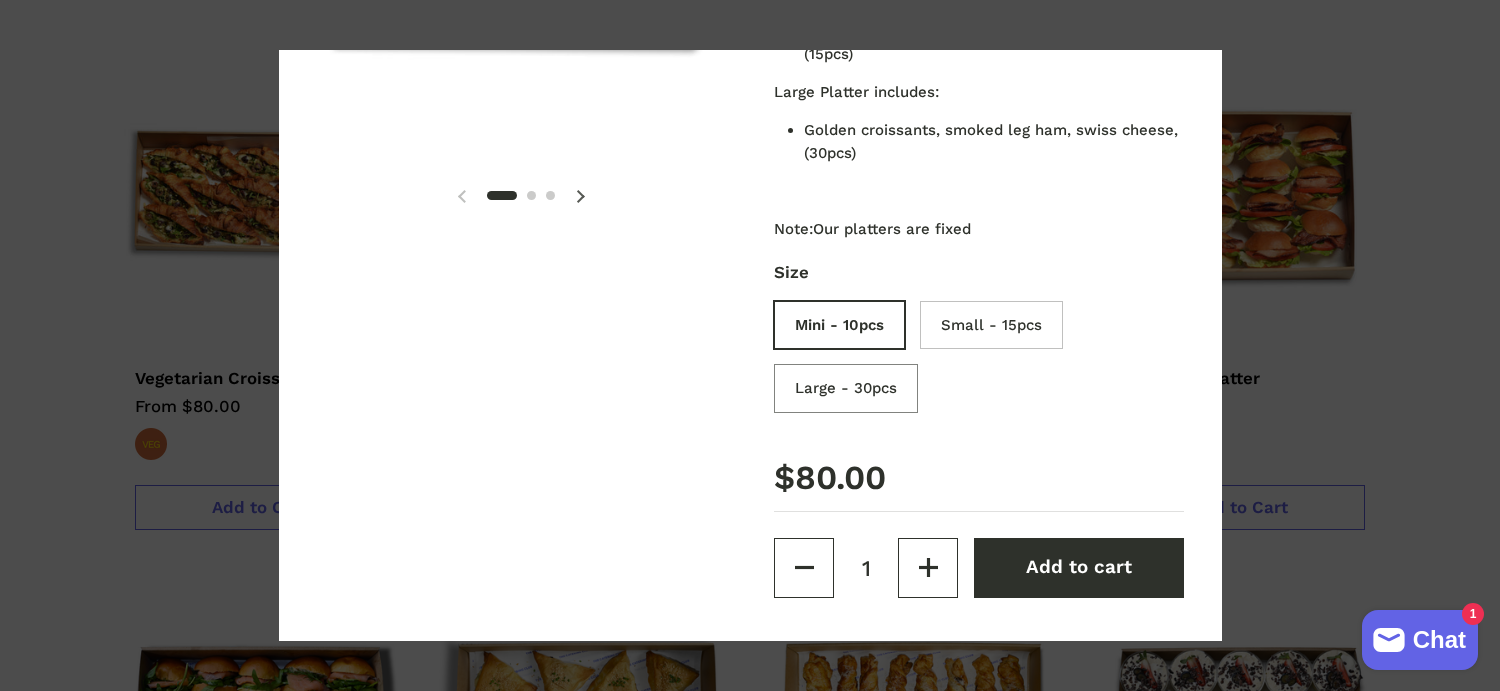 click on "Large - 30pcs" at bounding box center [851, 391] 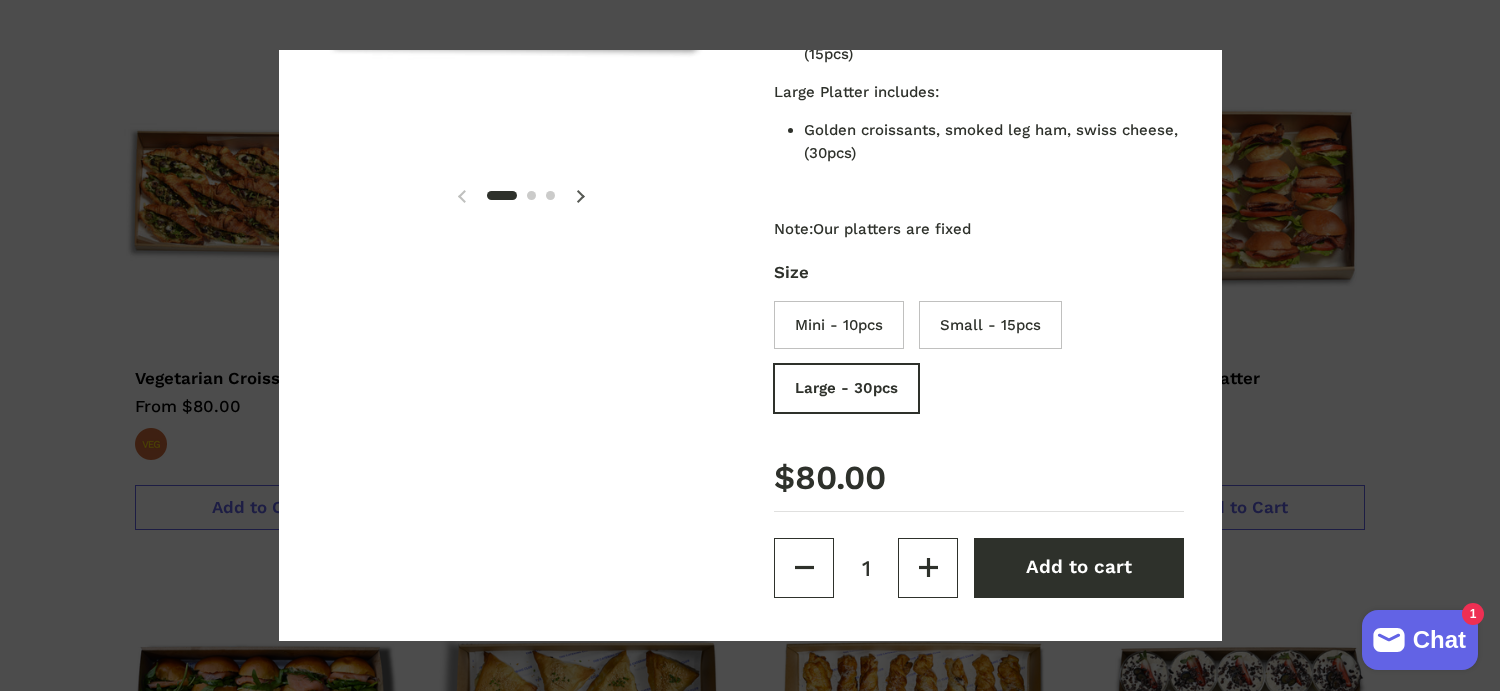 type 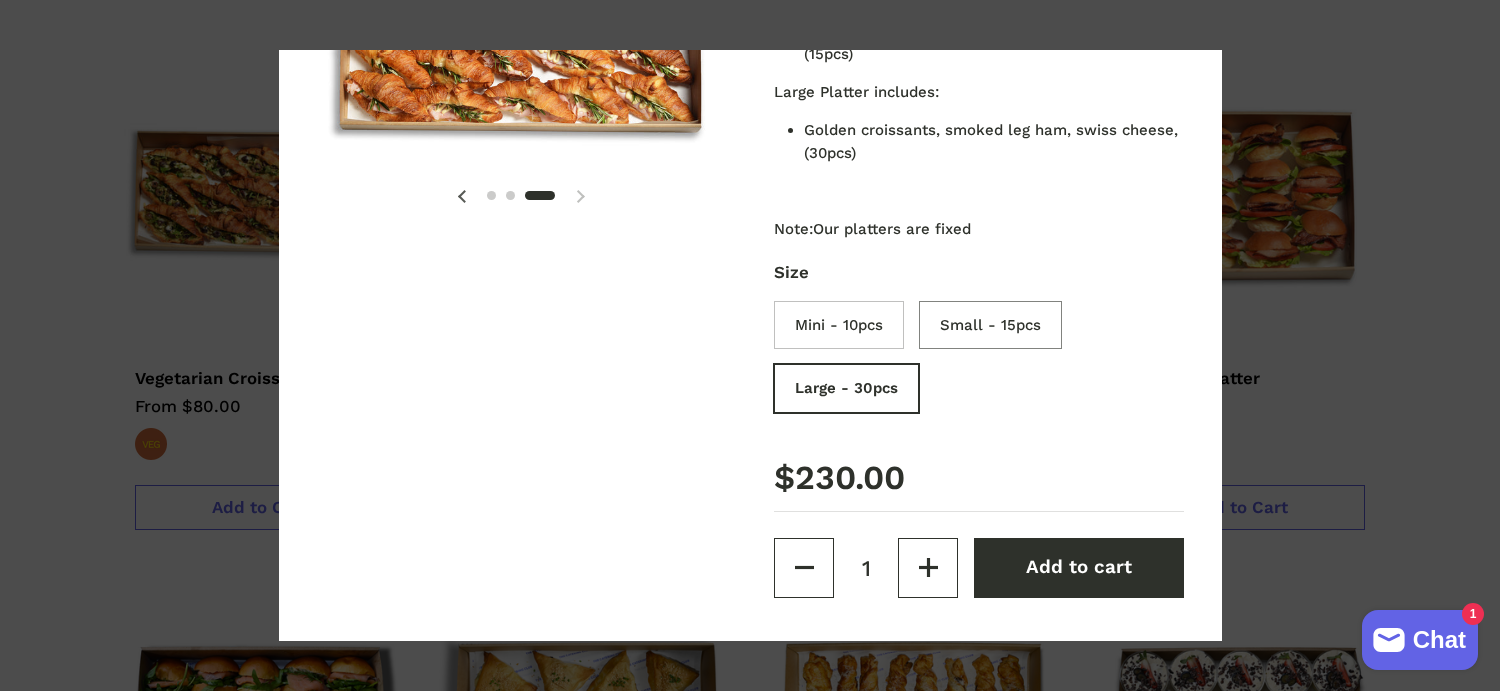 click on "Small - 15pcs" at bounding box center [995, 328] 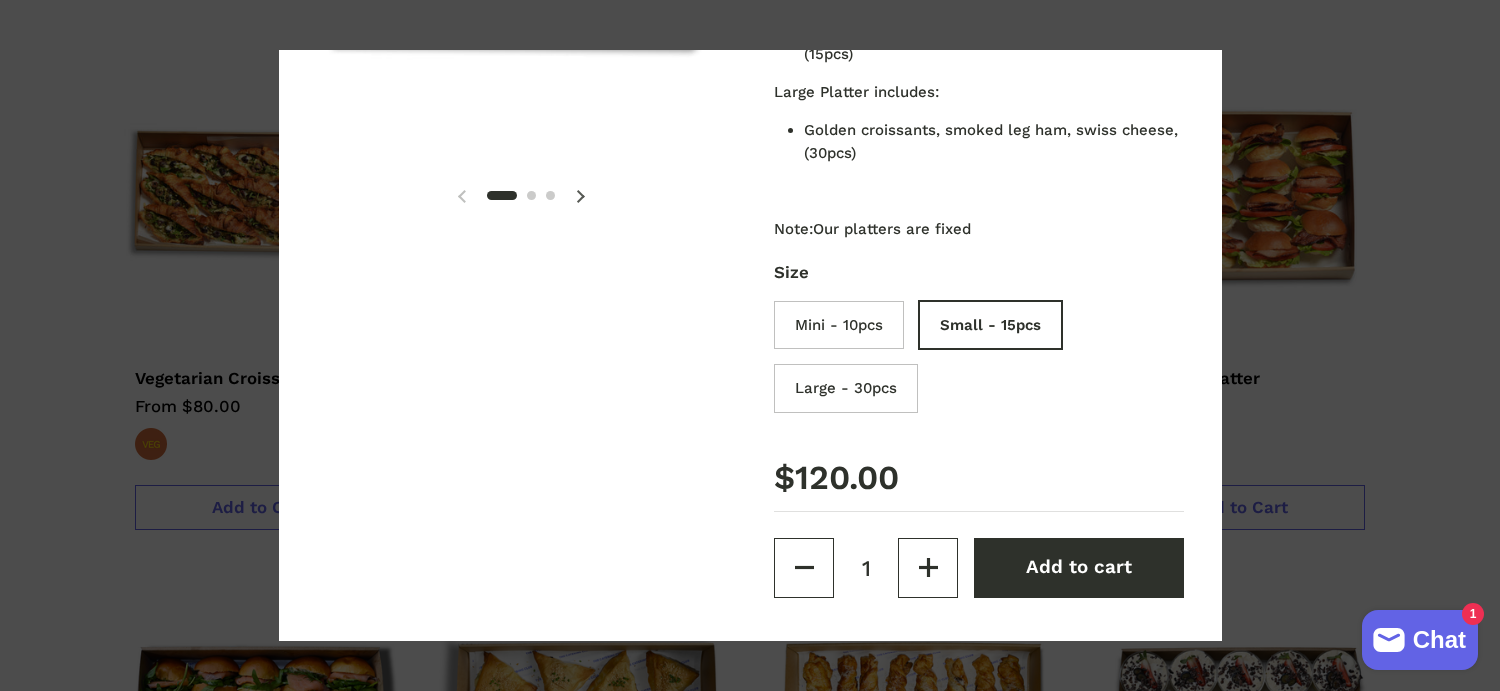 scroll, scrollTop: 0, scrollLeft: 0, axis: both 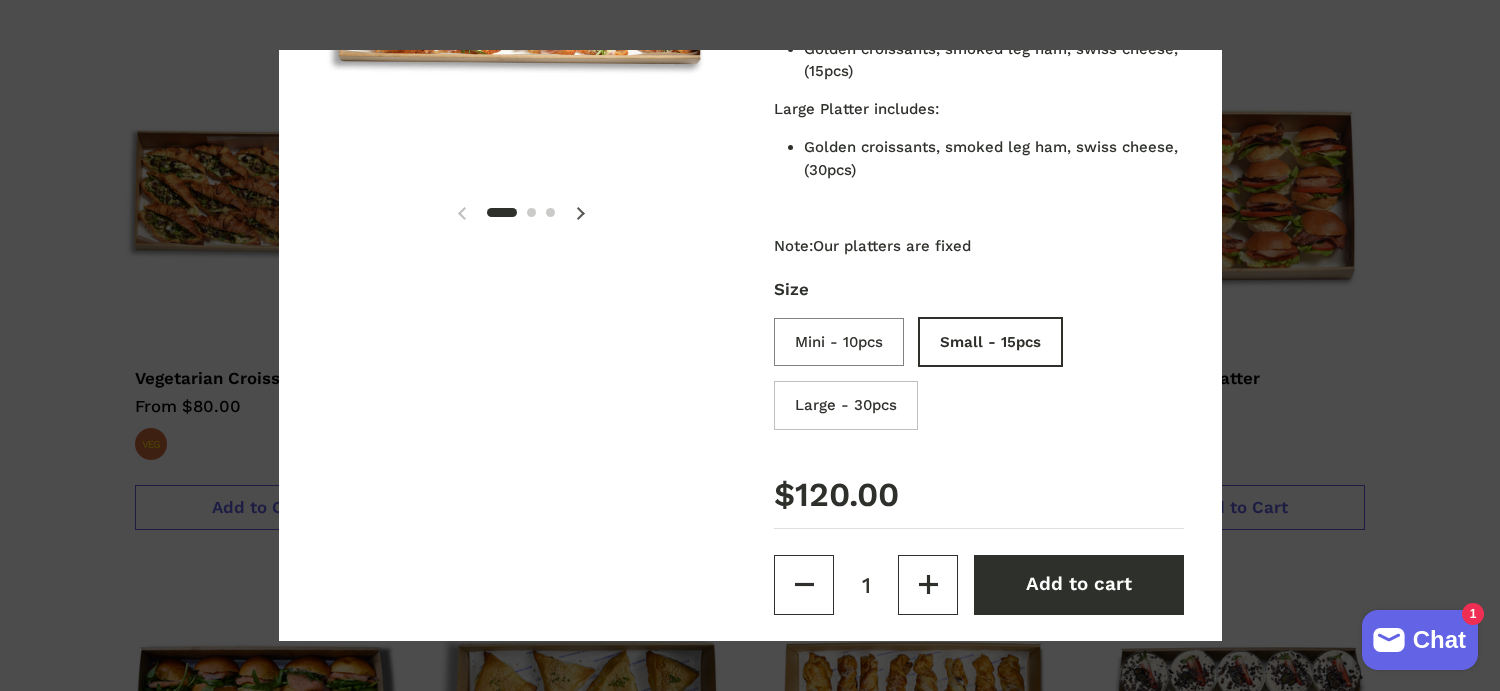 click on "Mini - 10pcs" at bounding box center (844, 345) 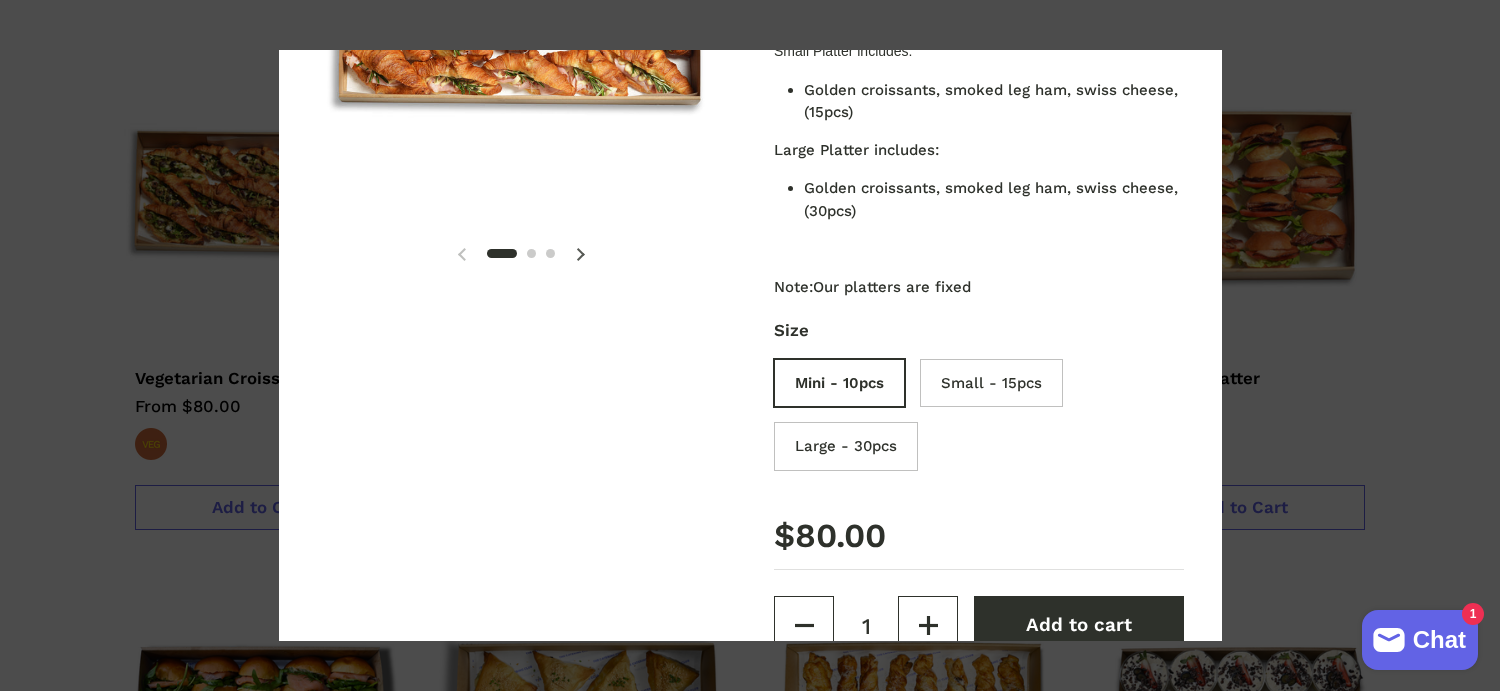 scroll, scrollTop: 274, scrollLeft: 0, axis: vertical 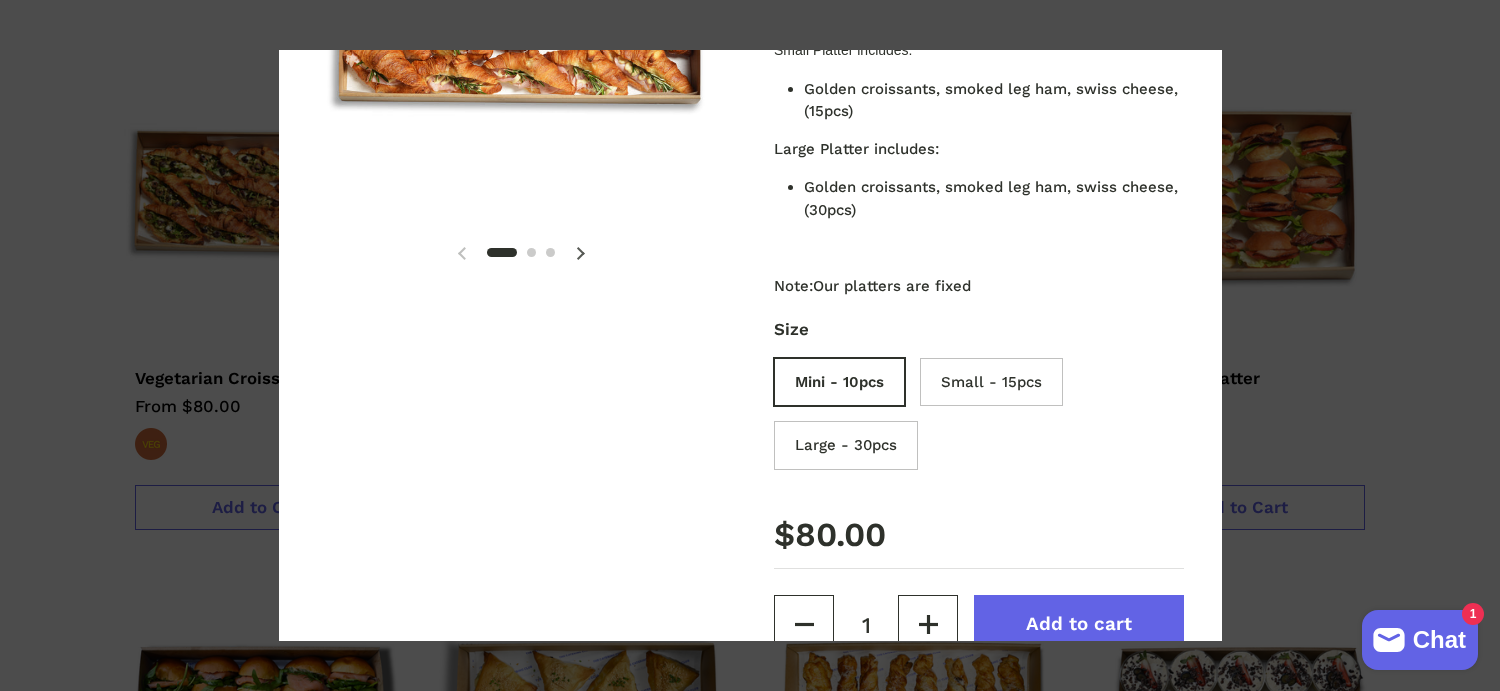 click on "Add to cart" at bounding box center [1079, 625] 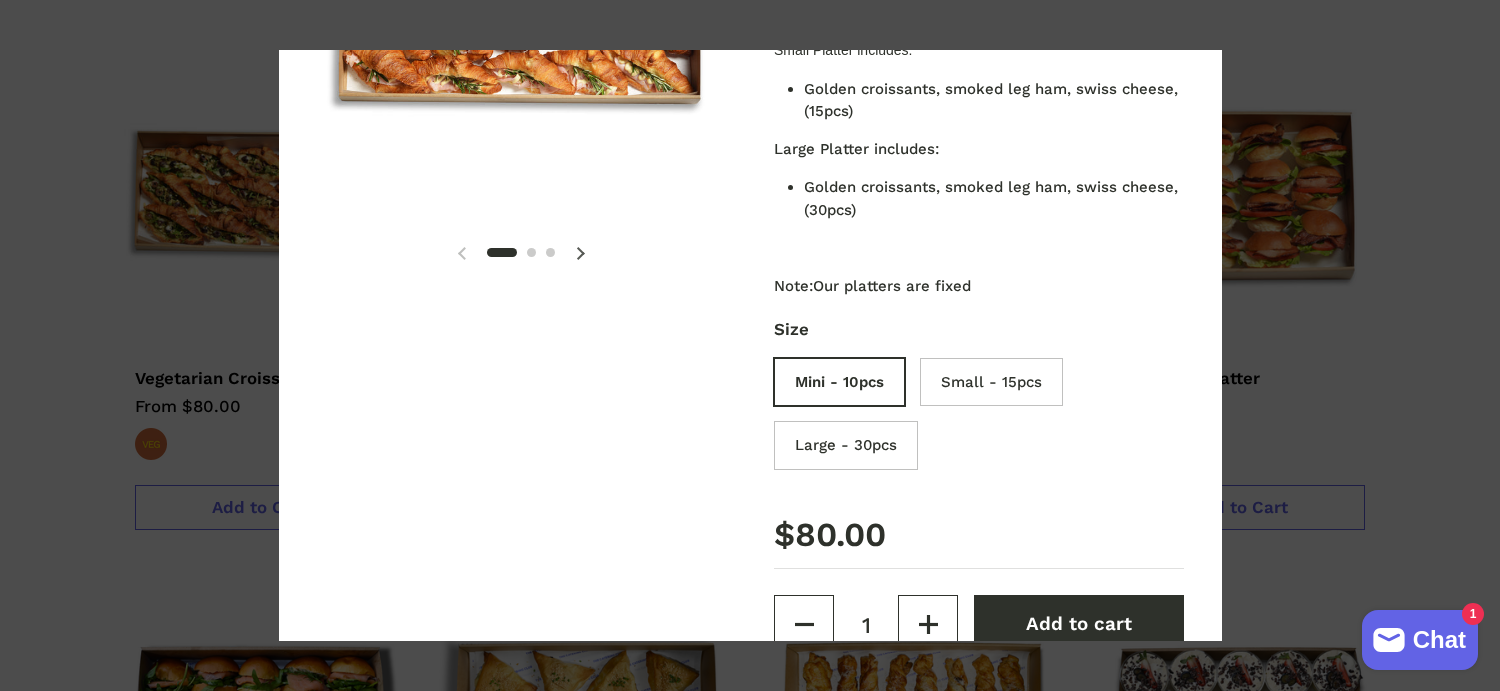 scroll, scrollTop: 426, scrollLeft: 0, axis: vertical 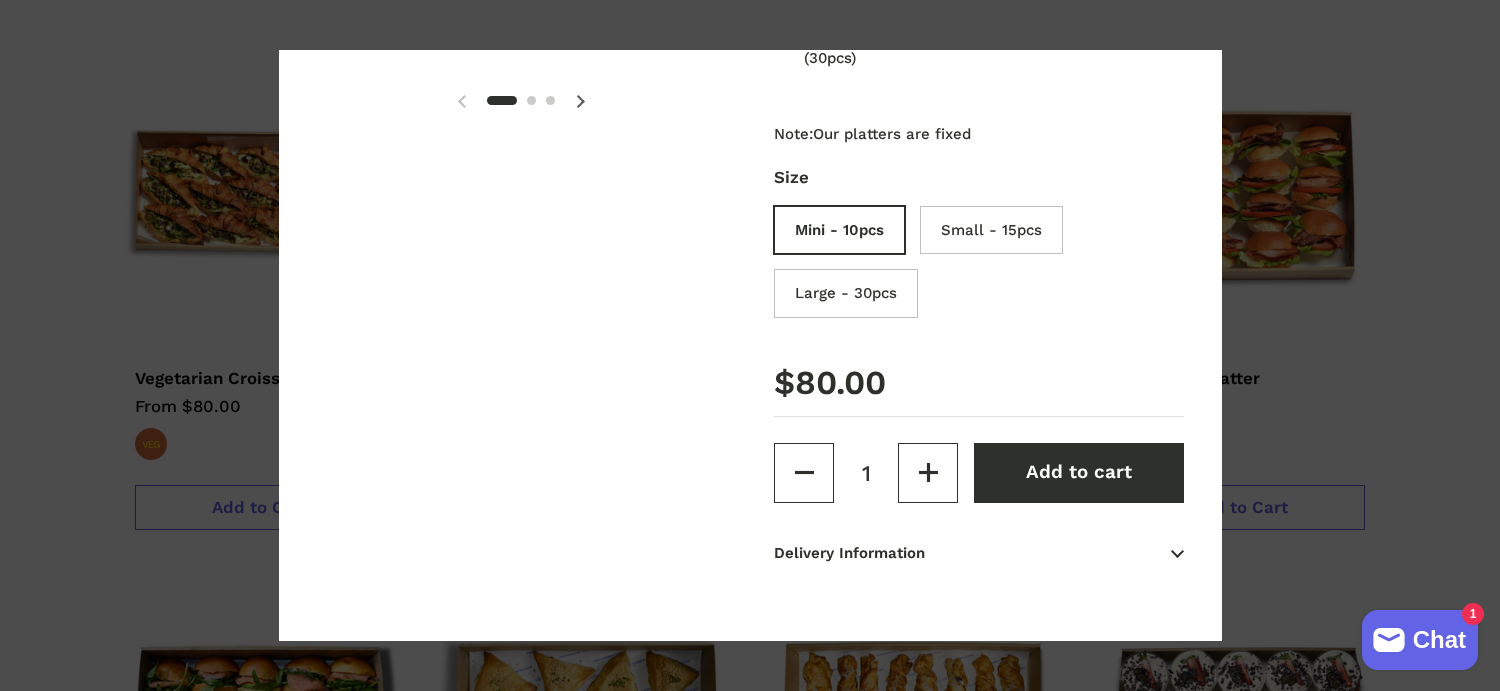 click at bounding box center [750, 345] 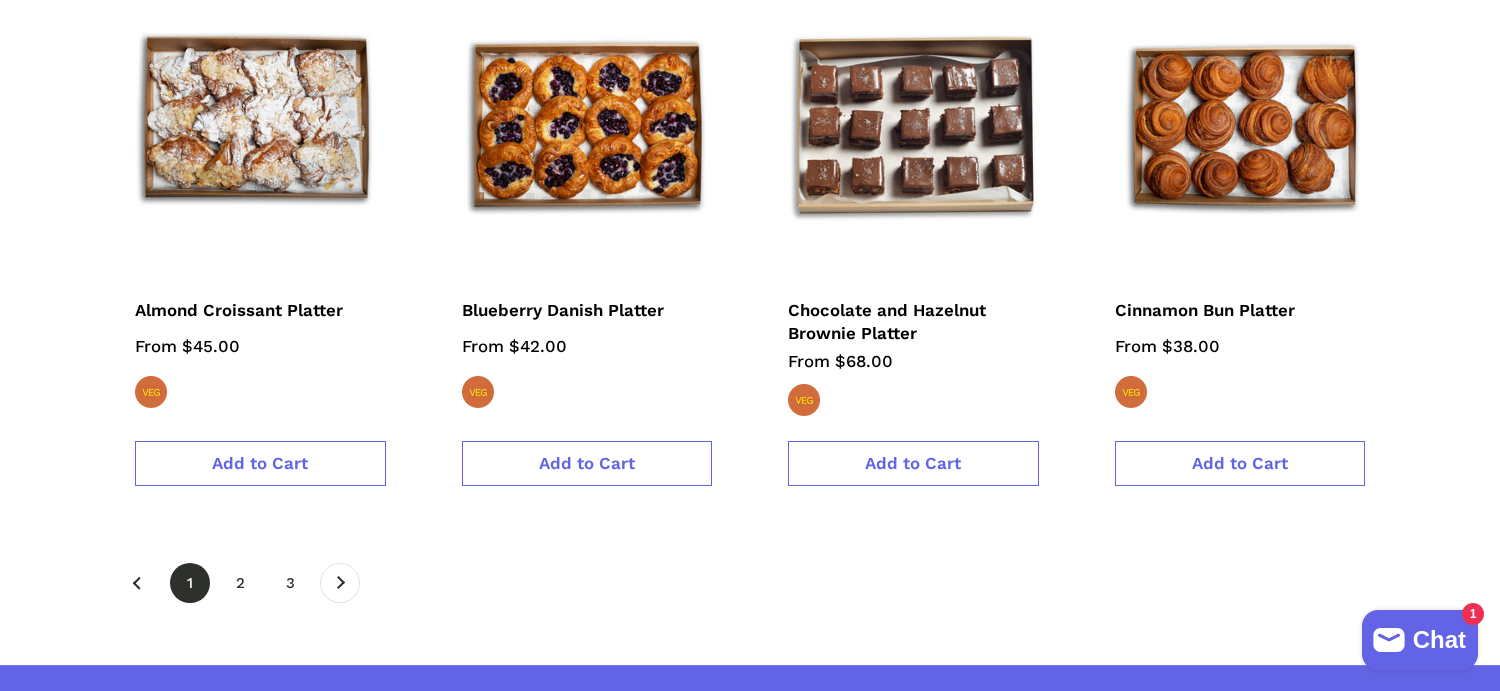scroll, scrollTop: 3329, scrollLeft: 0, axis: vertical 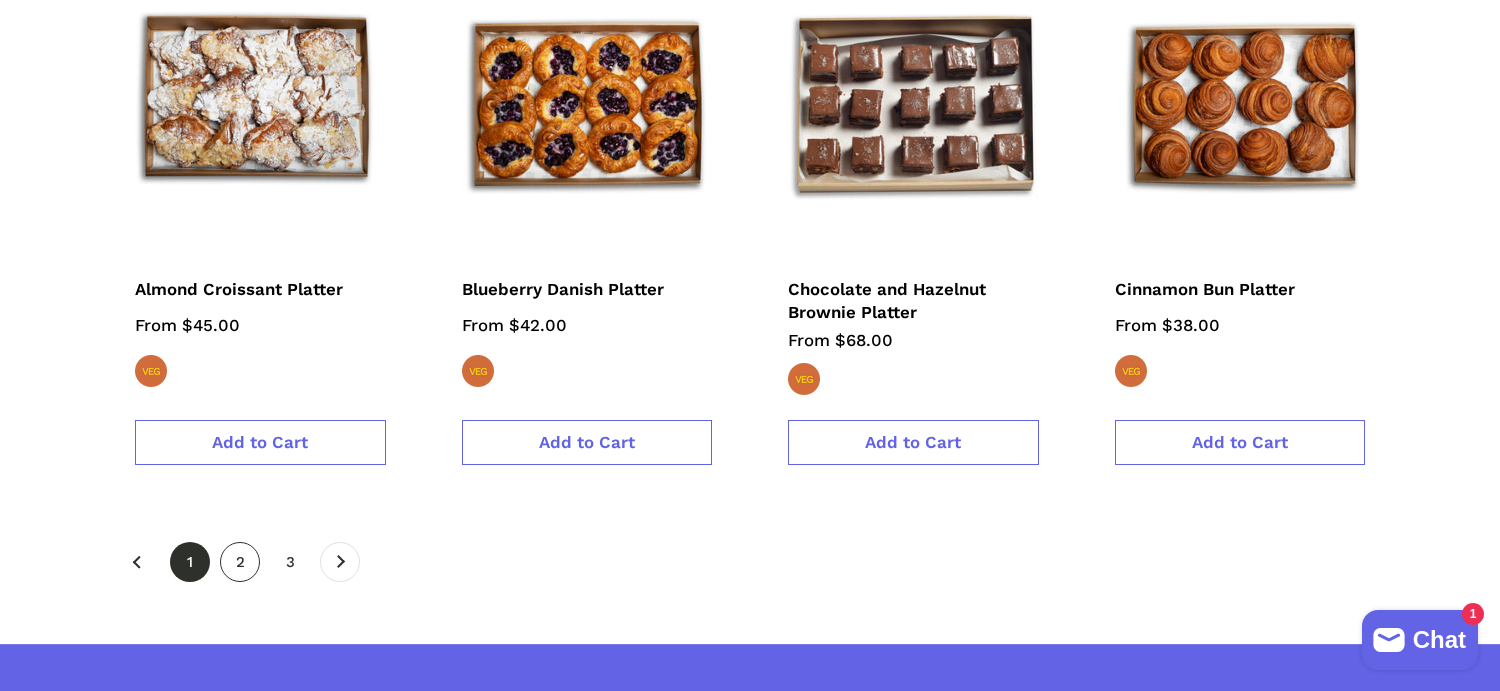 click on "page  2" at bounding box center [240, 562] 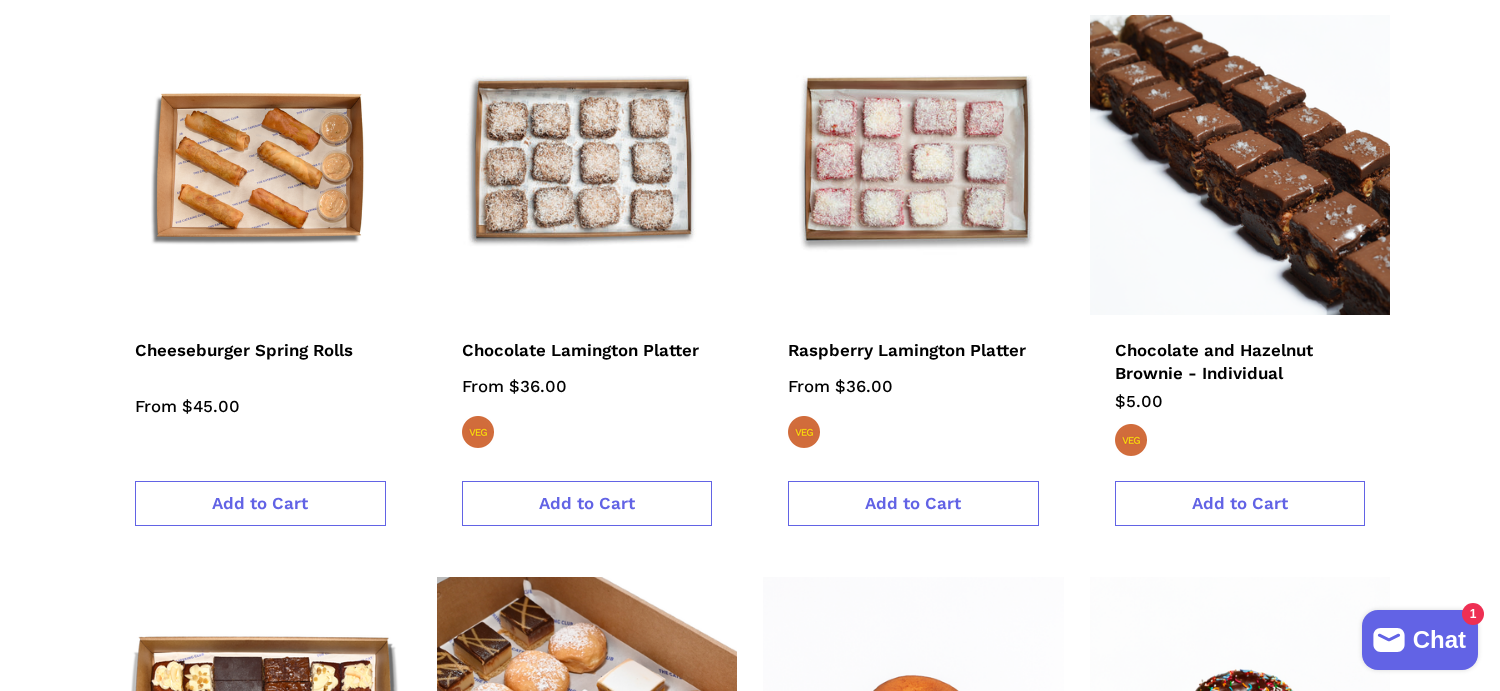 scroll, scrollTop: 2215, scrollLeft: 0, axis: vertical 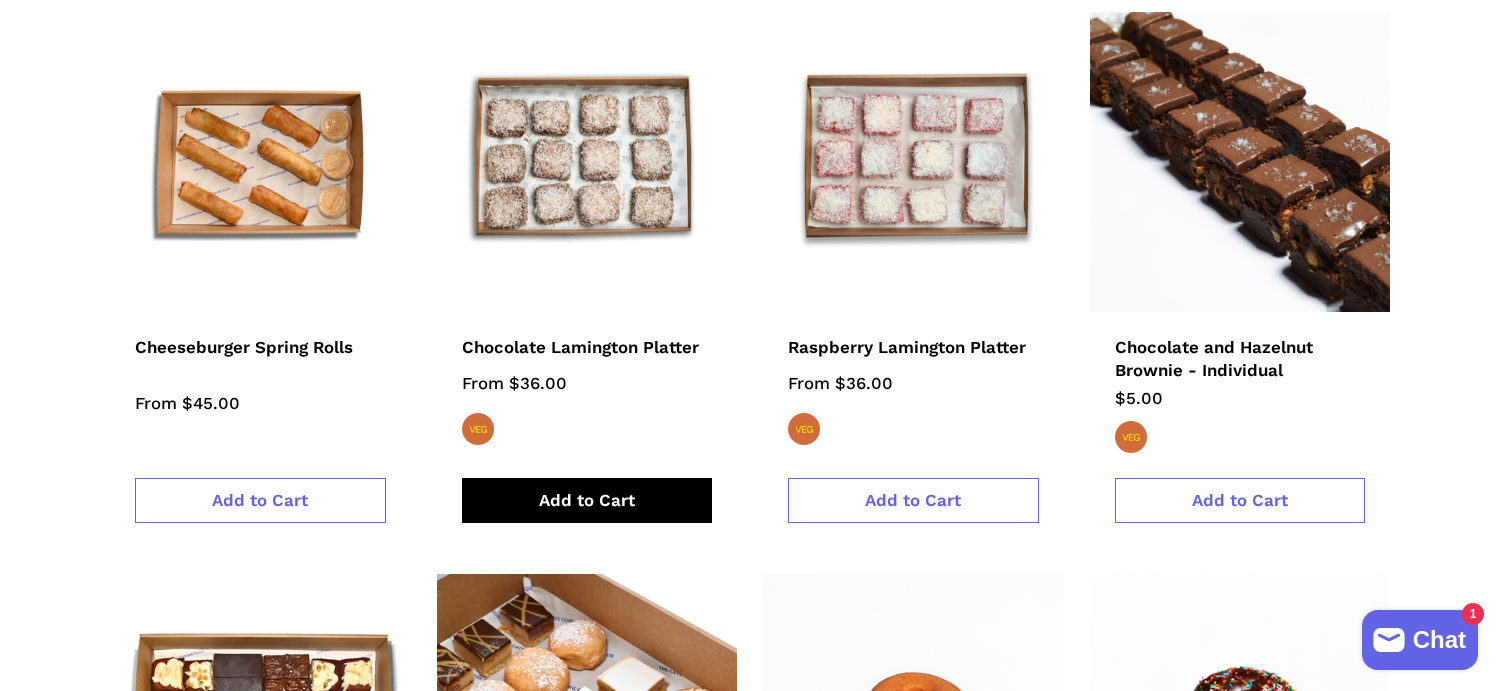 click on "Add to Cart" at bounding box center [587, 500] 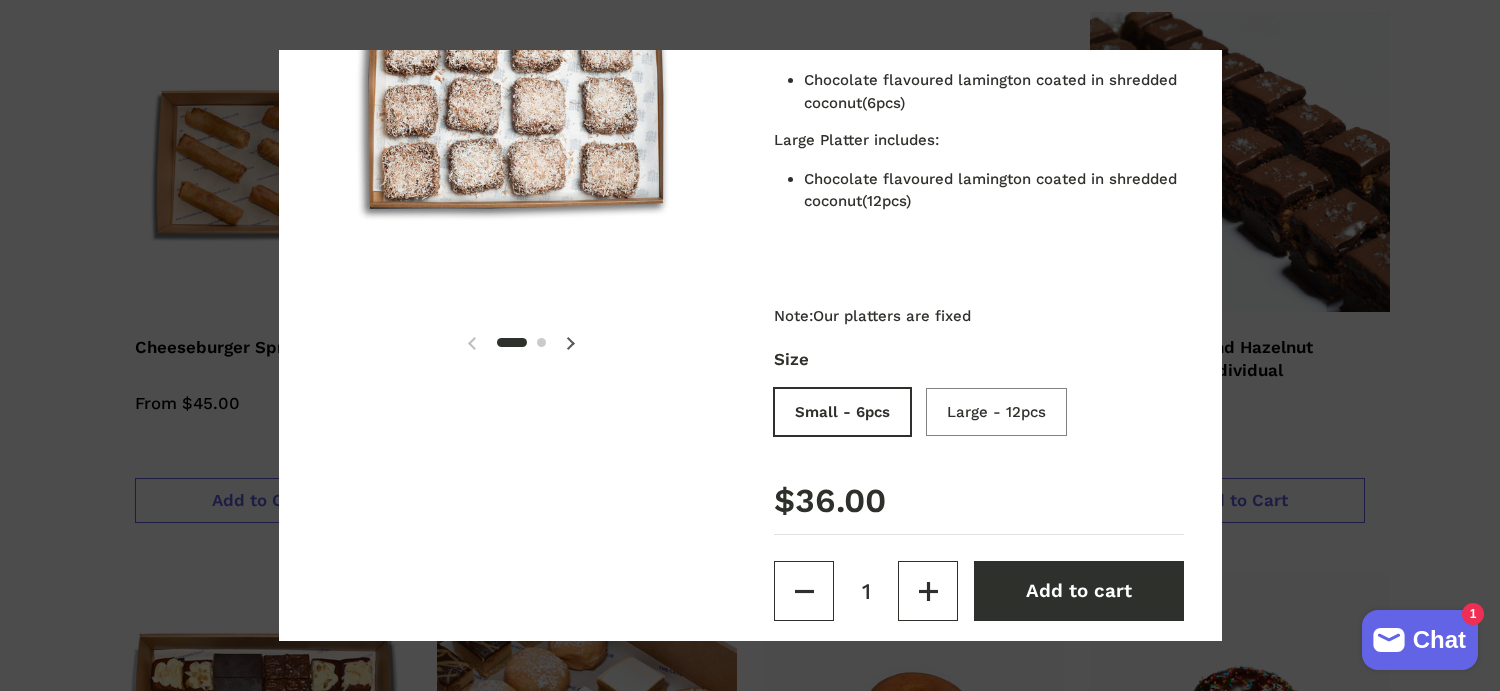 scroll, scrollTop: 186, scrollLeft: 0, axis: vertical 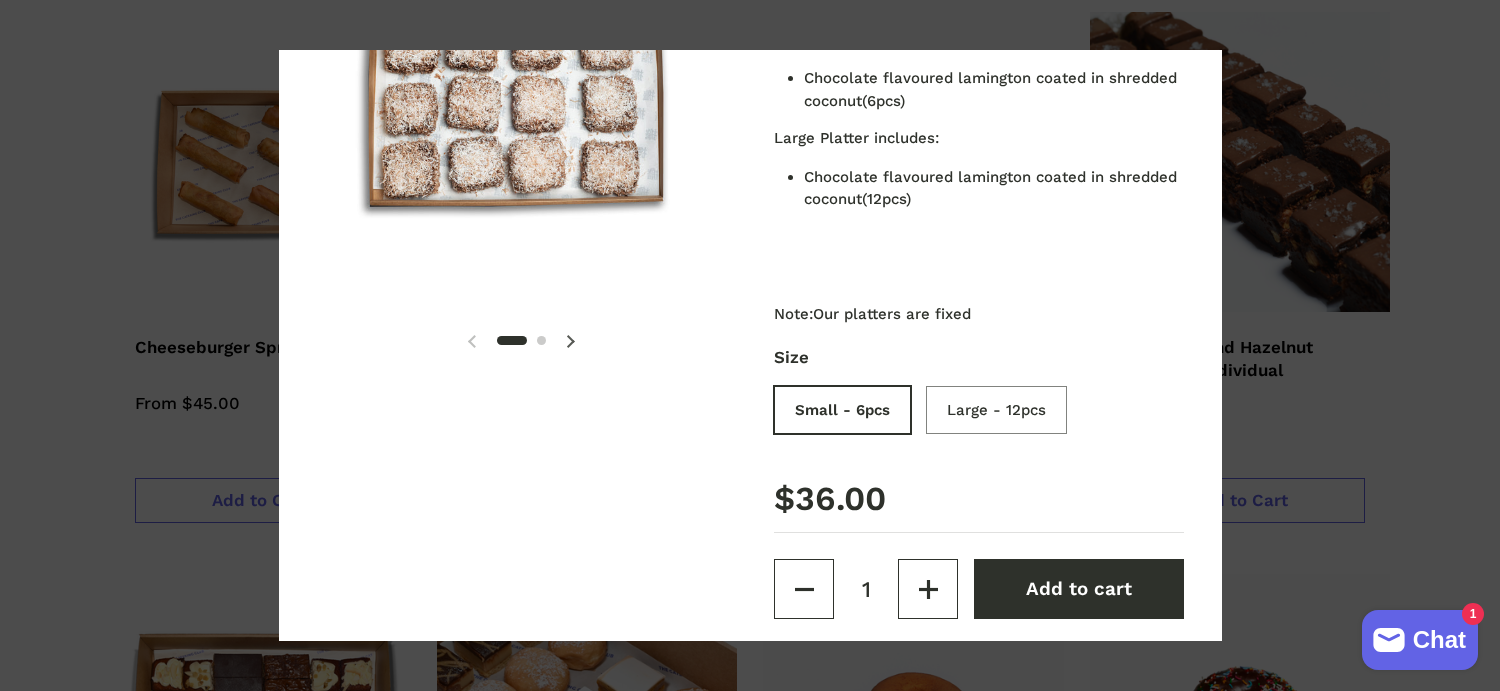 click on "Large - 12pcs" at bounding box center [1001, 413] 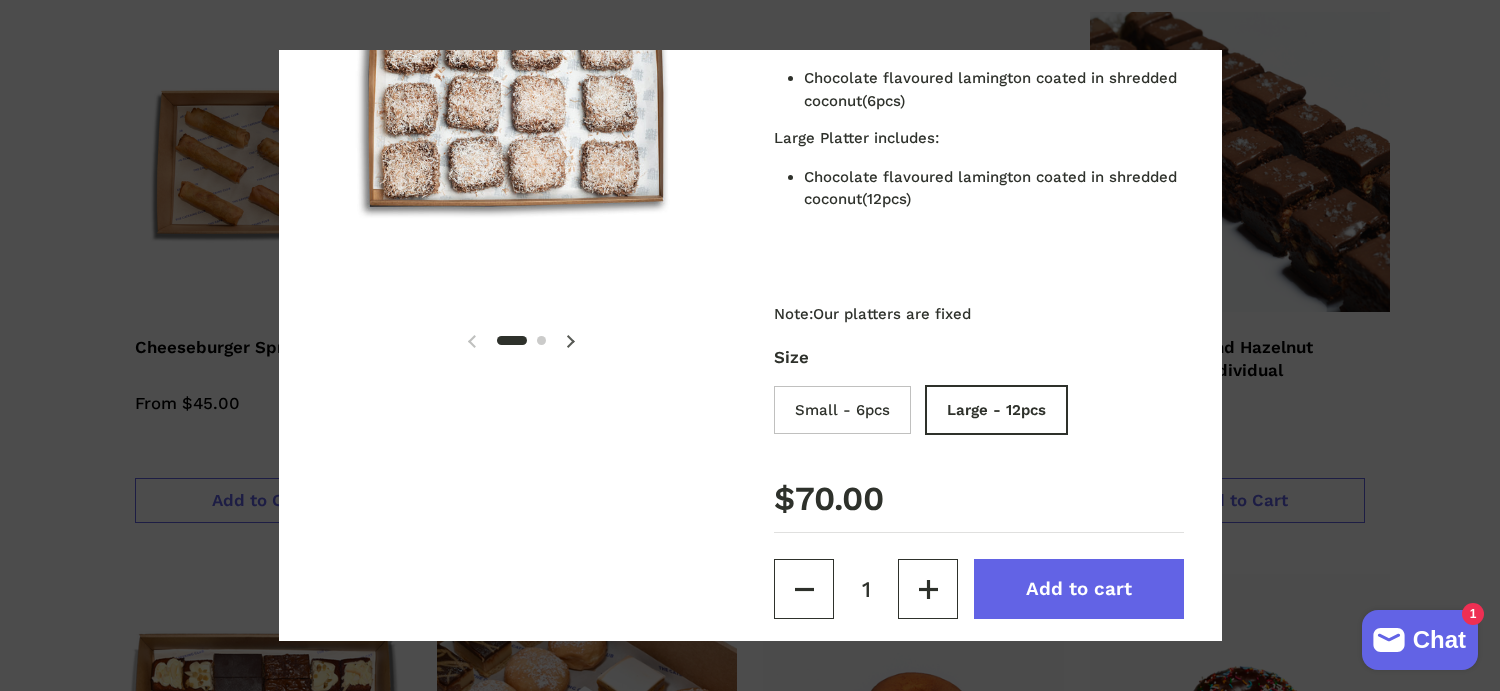 click on "Add to cart" at bounding box center [1079, 589] 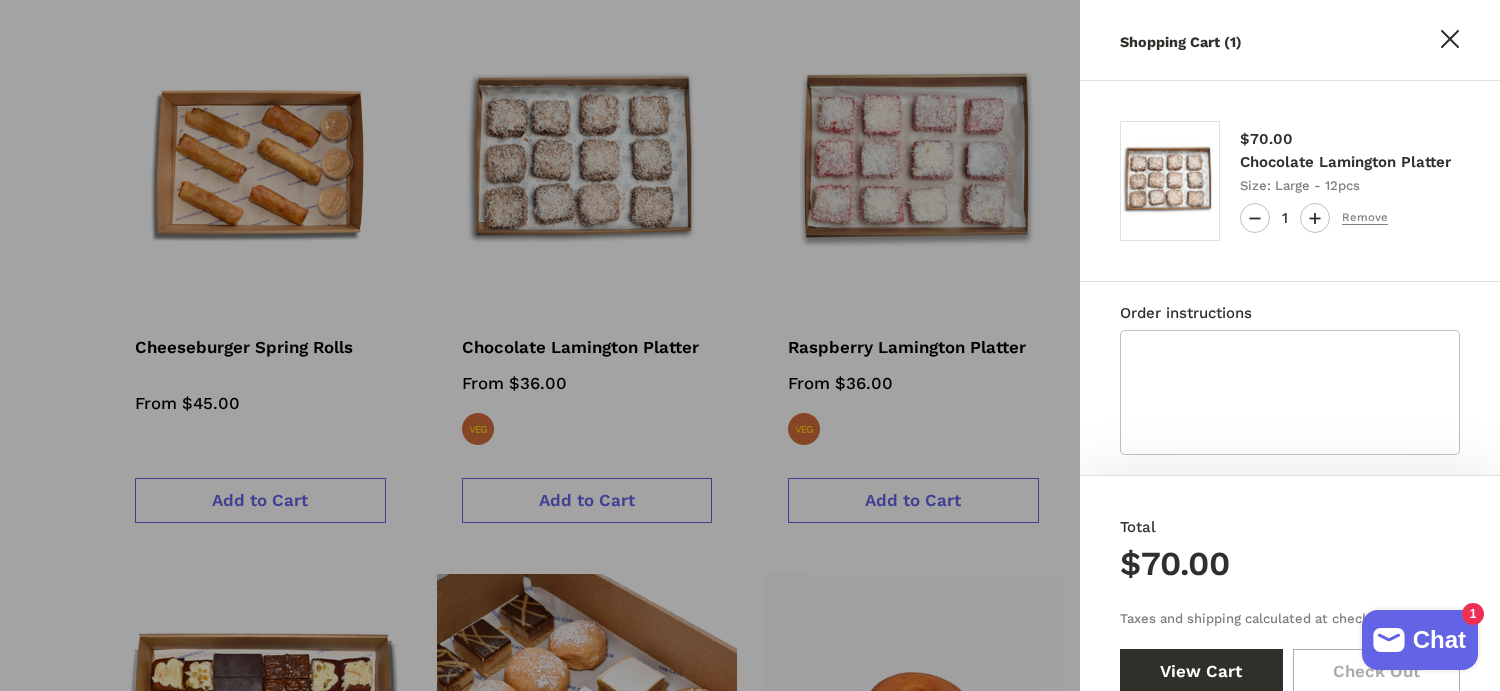 click at bounding box center (750, 345) 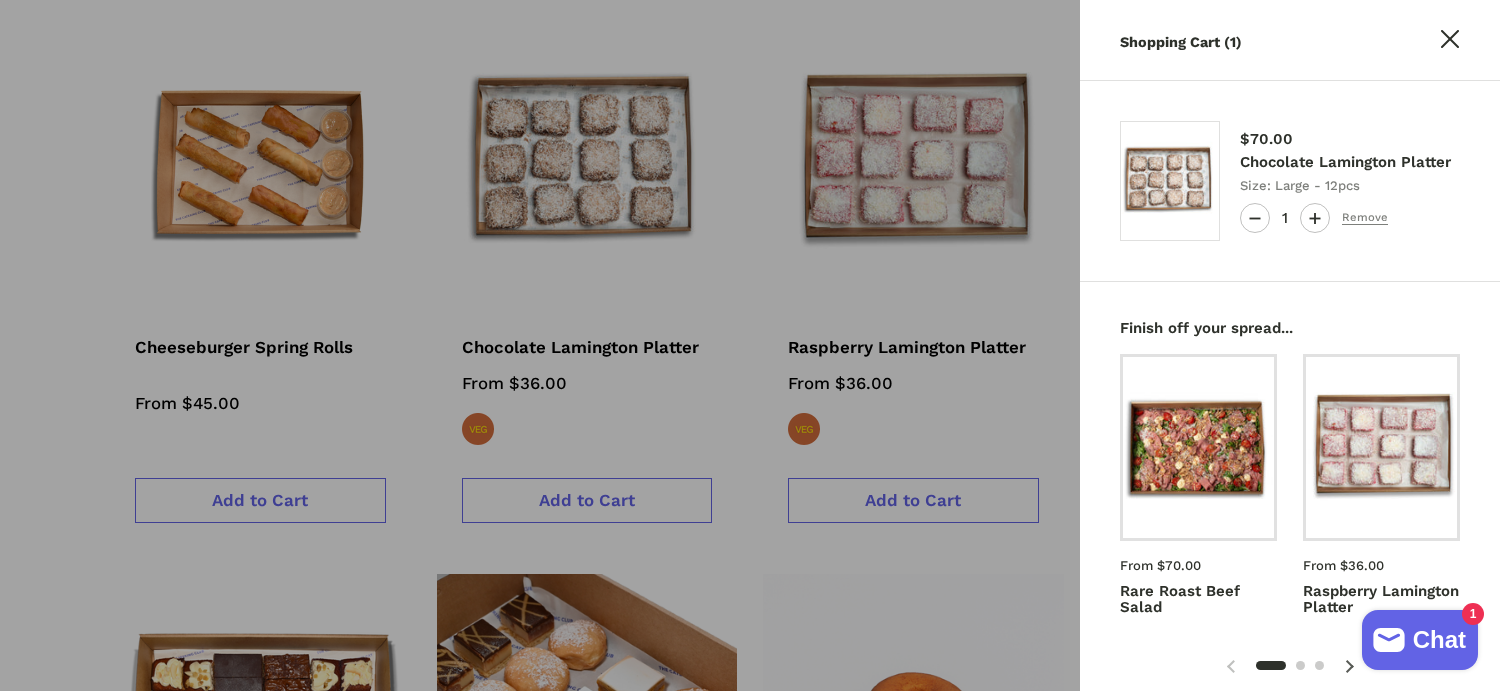 click at bounding box center [750, 345] 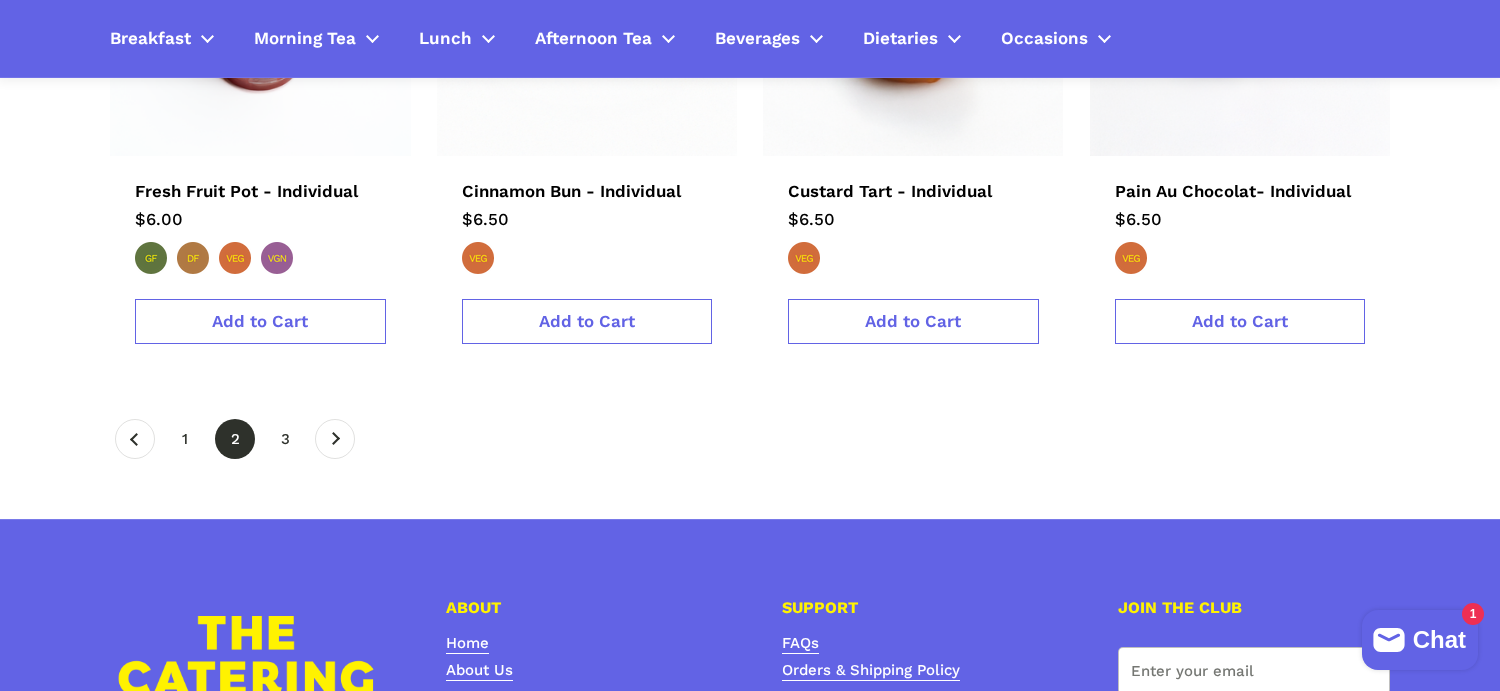 scroll, scrollTop: 3497, scrollLeft: 0, axis: vertical 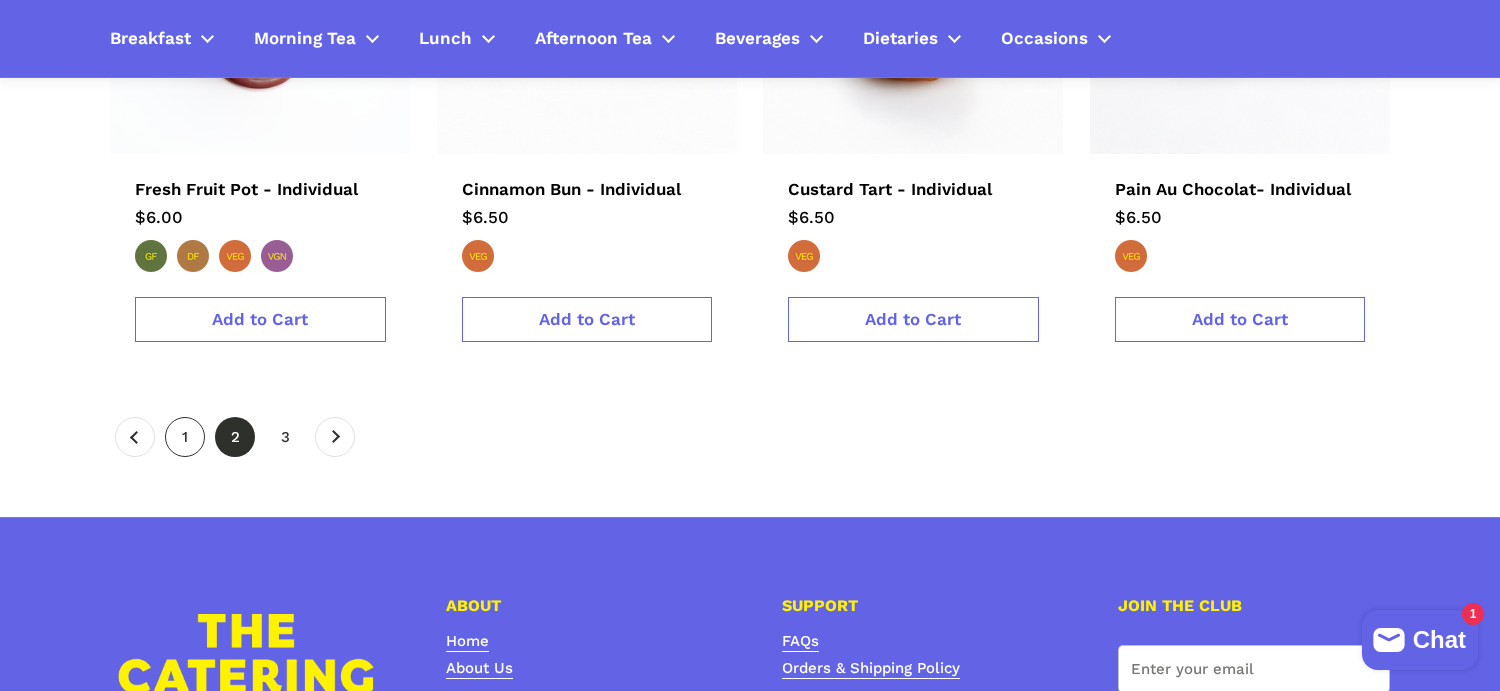 click on "page  1" at bounding box center (185, 437) 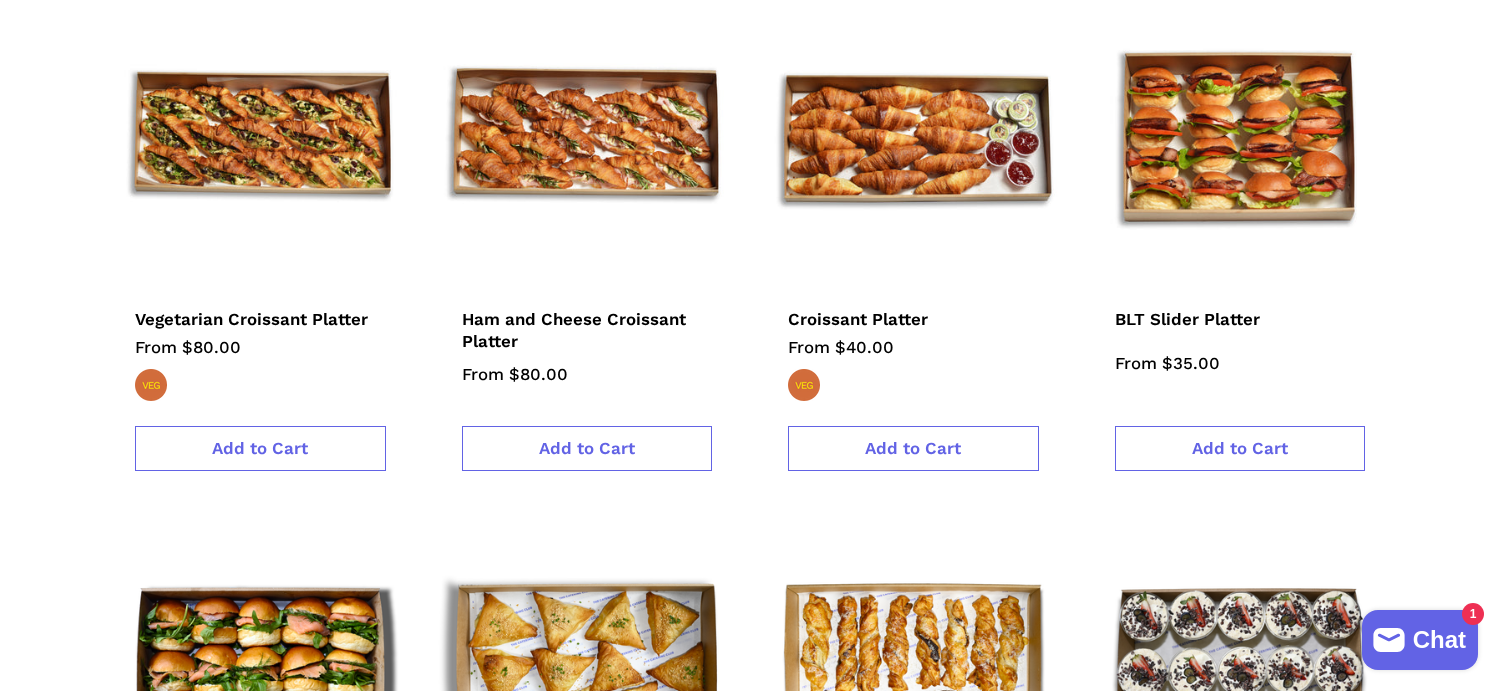 scroll, scrollTop: 555, scrollLeft: 0, axis: vertical 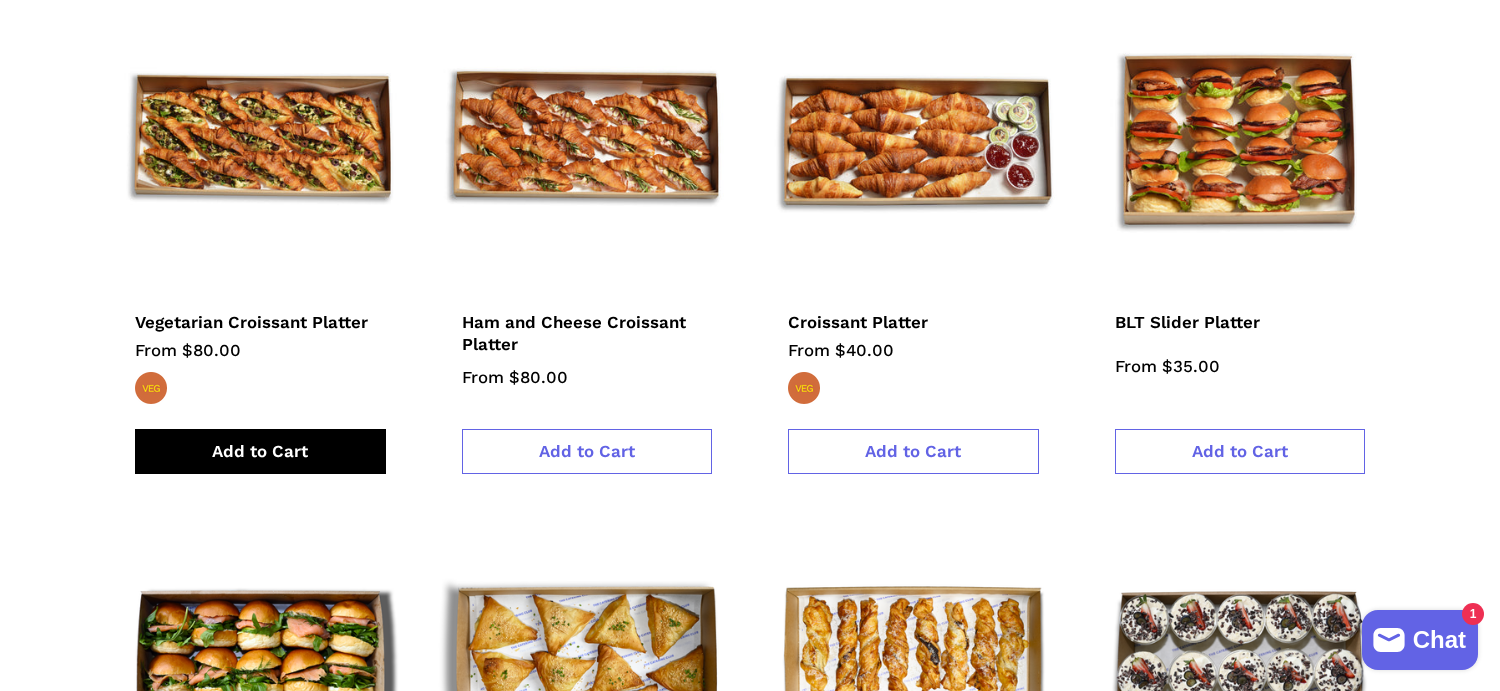 click on "Add to Cart" at bounding box center (260, 451) 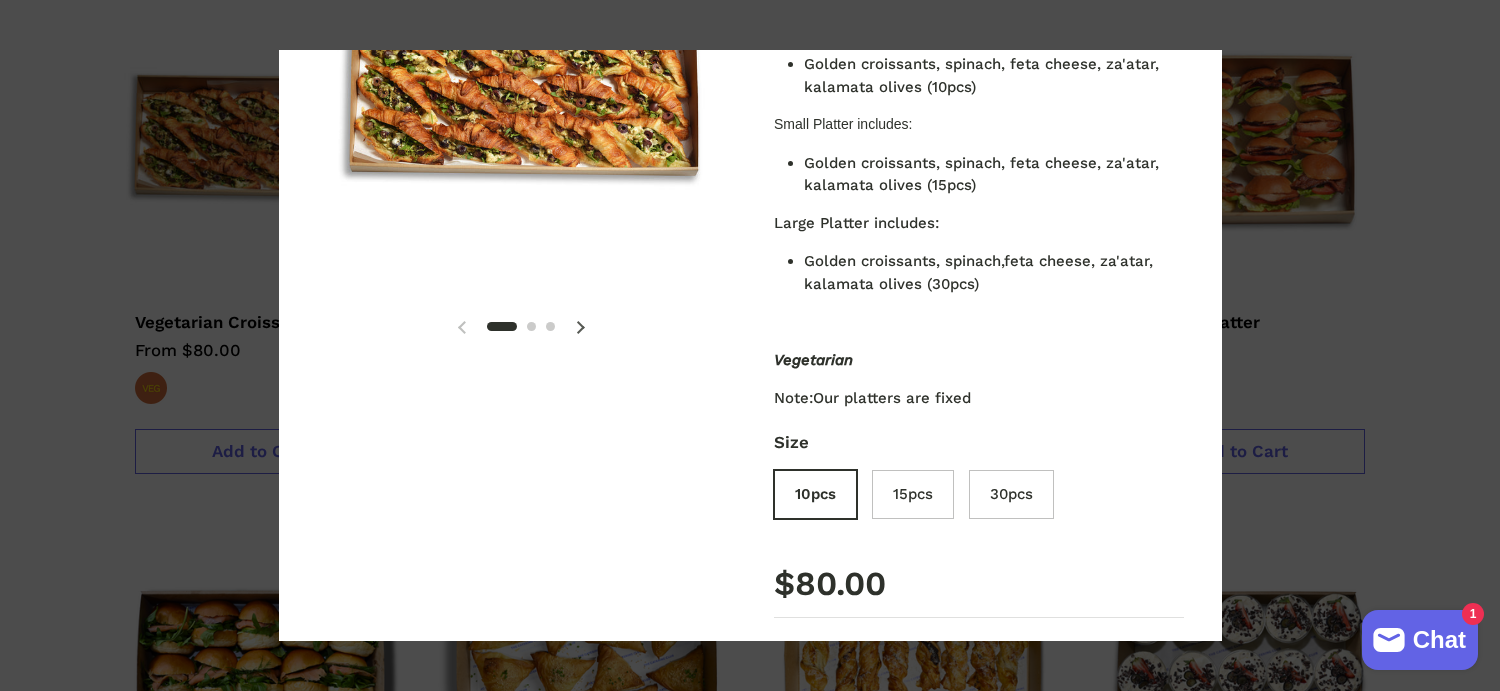 scroll, scrollTop: 193, scrollLeft: 0, axis: vertical 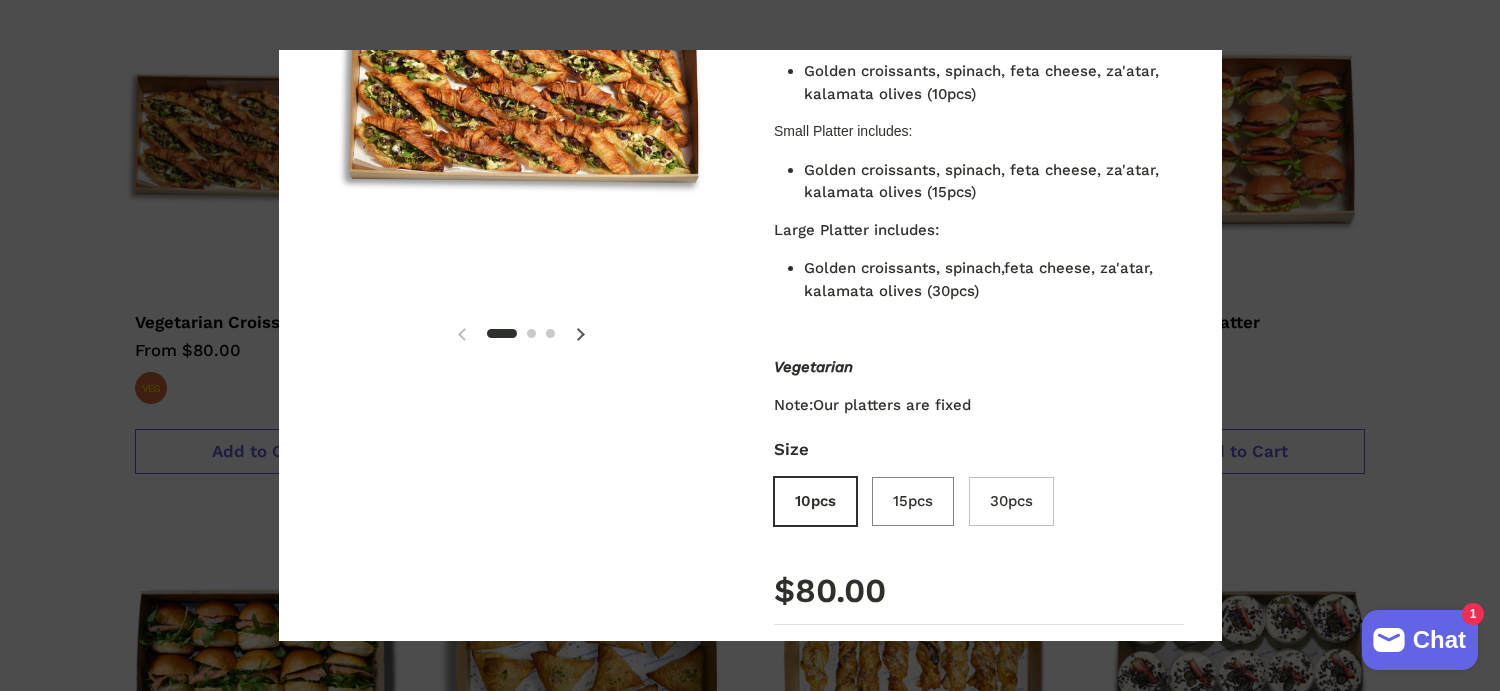 click on "15pcs" at bounding box center (918, 504) 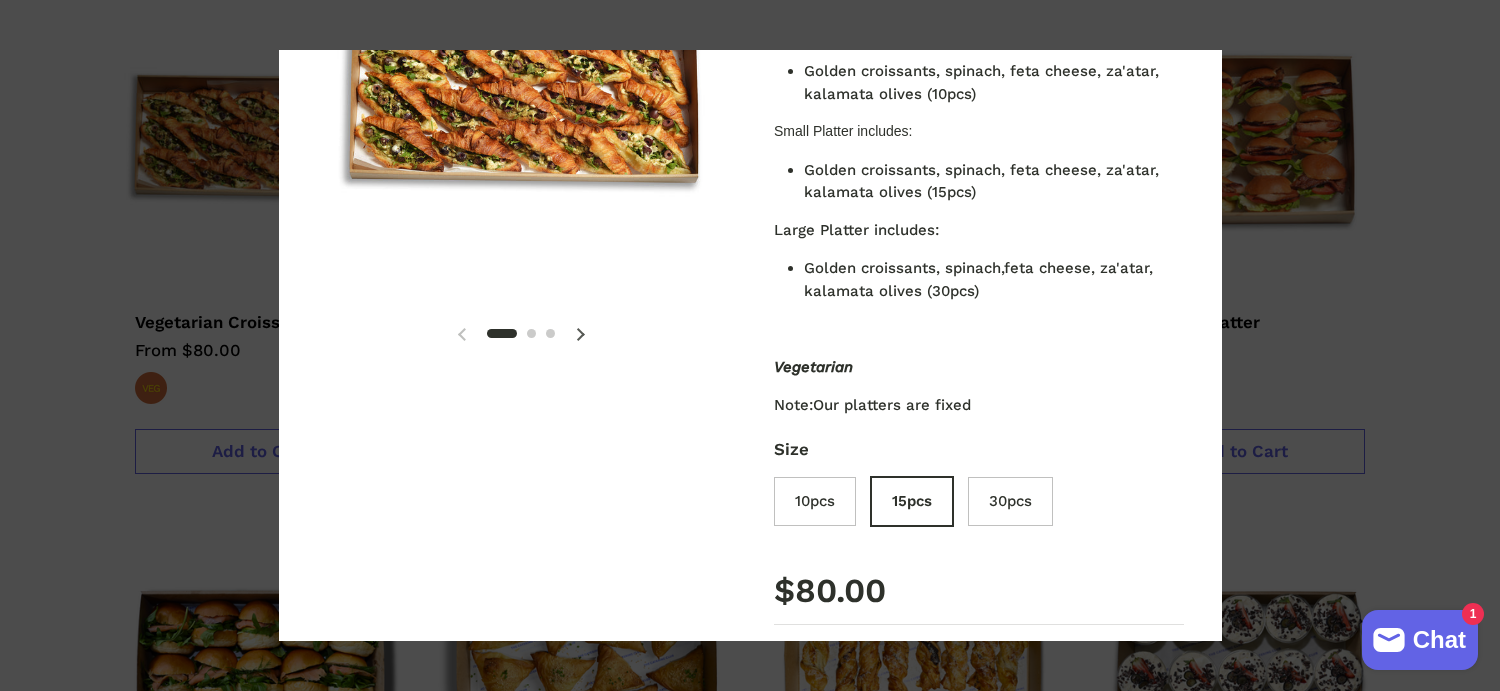 type 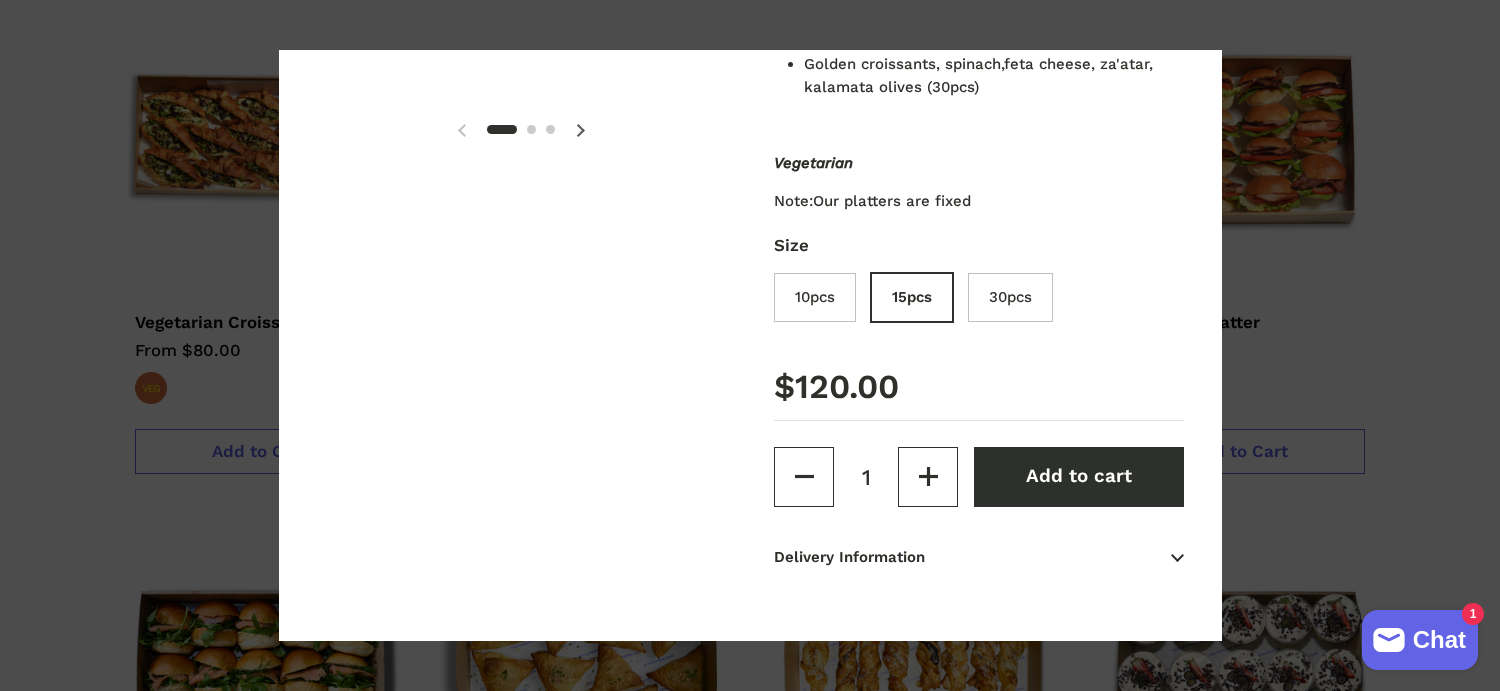 scroll, scrollTop: 401, scrollLeft: 0, axis: vertical 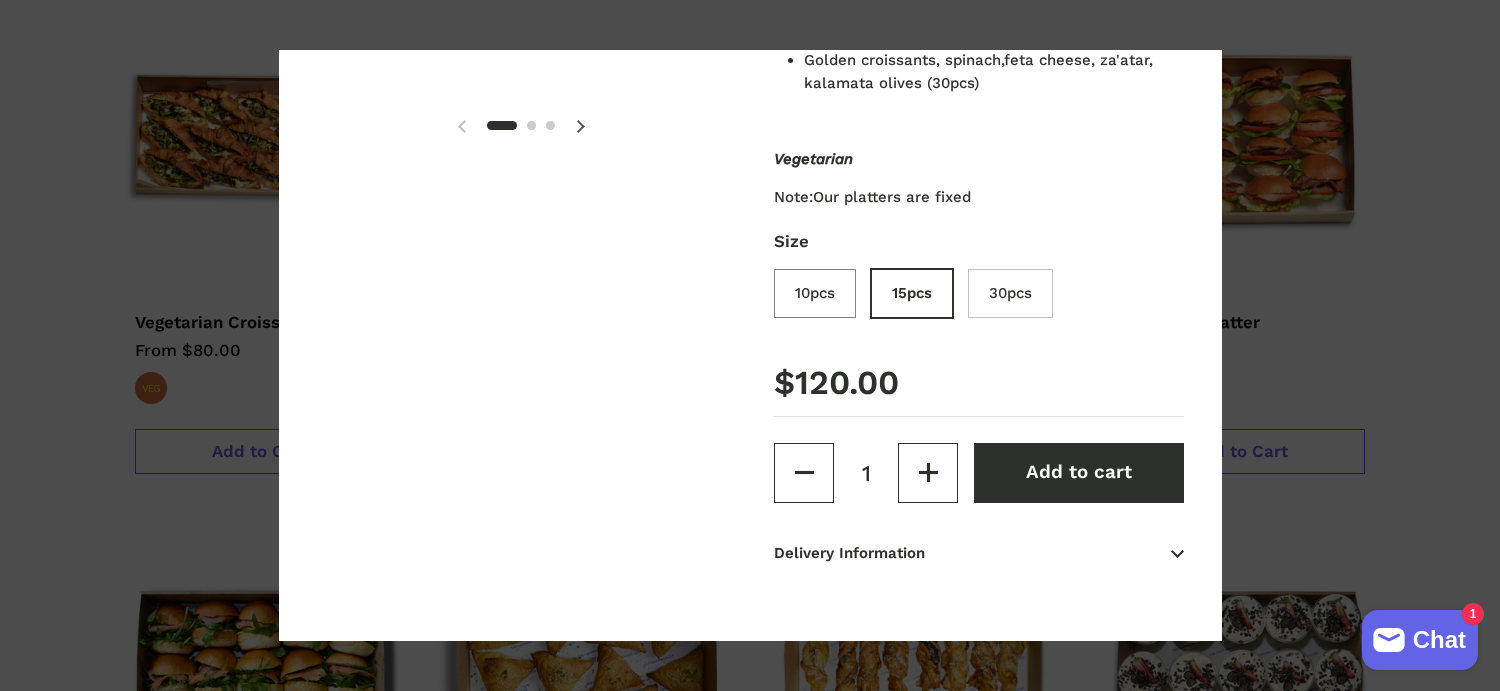 click on "10pcs" at bounding box center (820, 296) 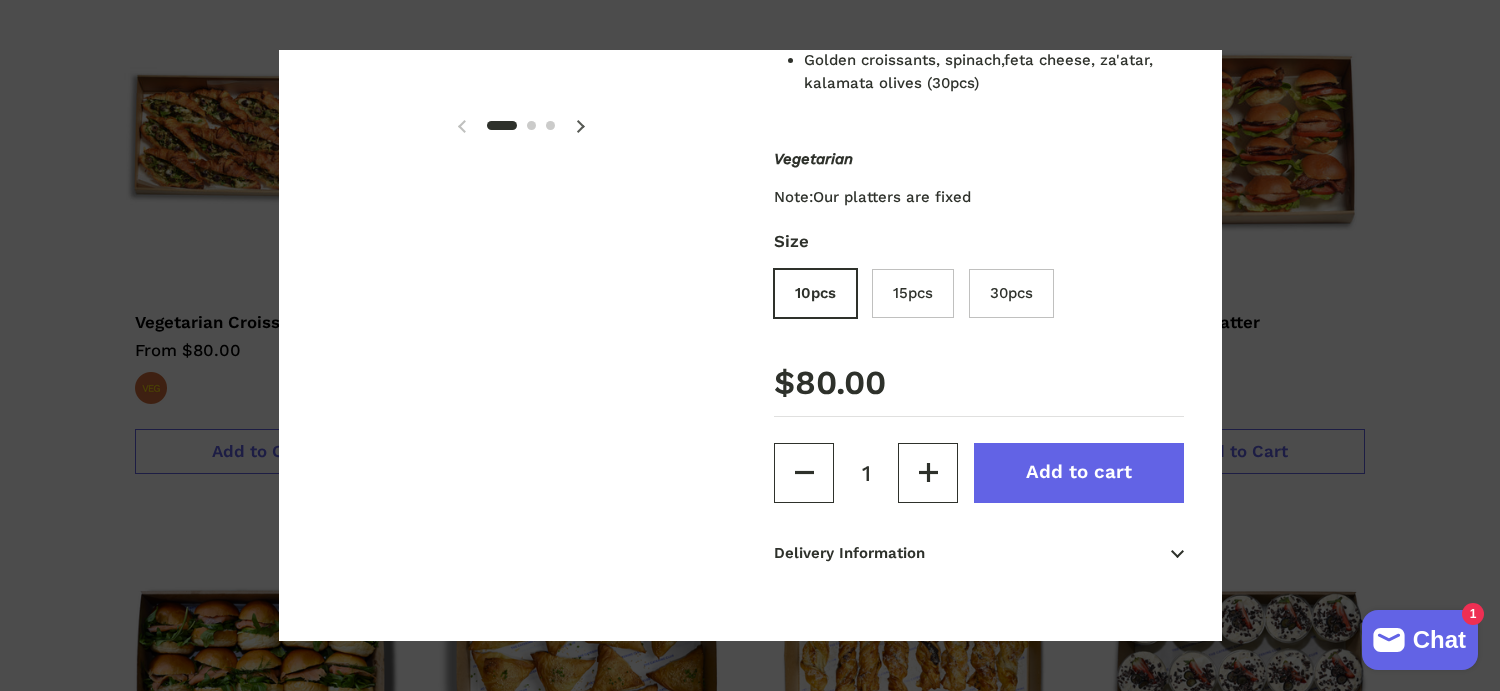 click on "Add to cart" at bounding box center [1079, 472] 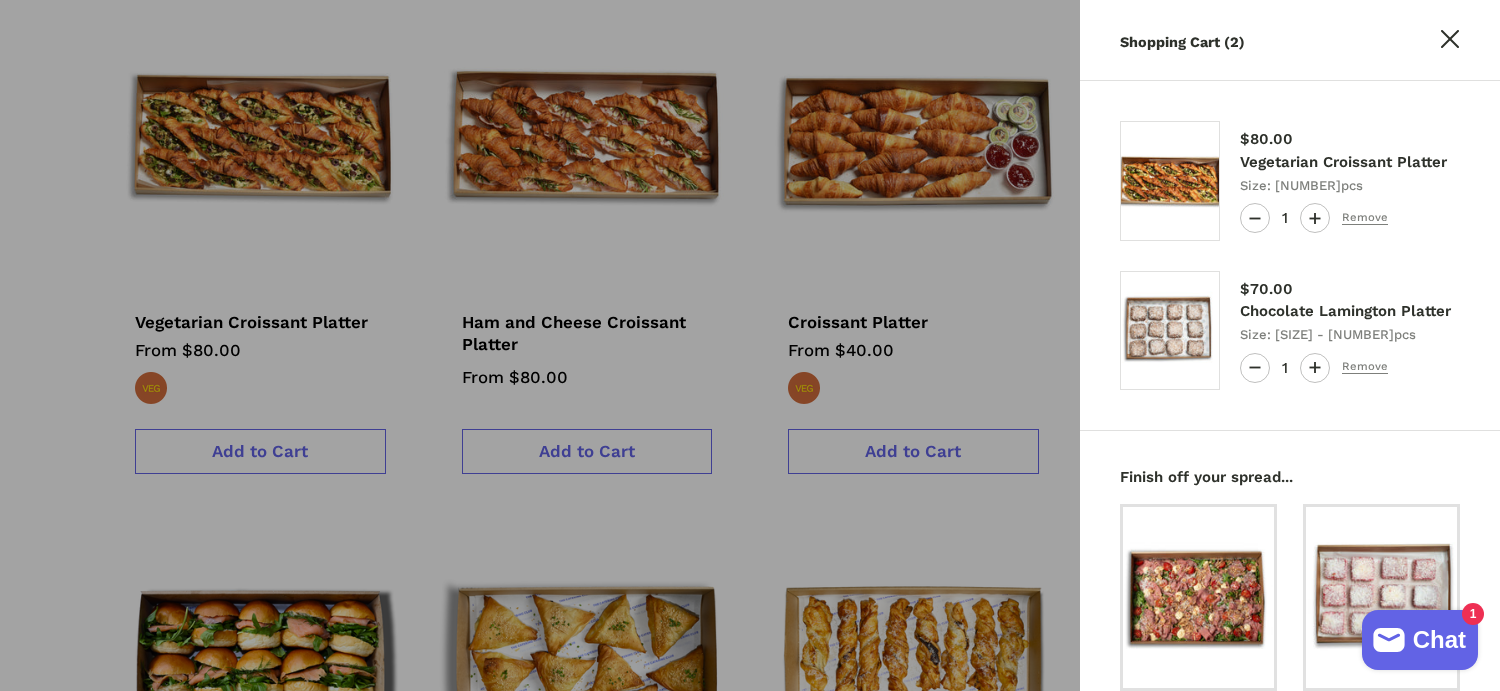 type 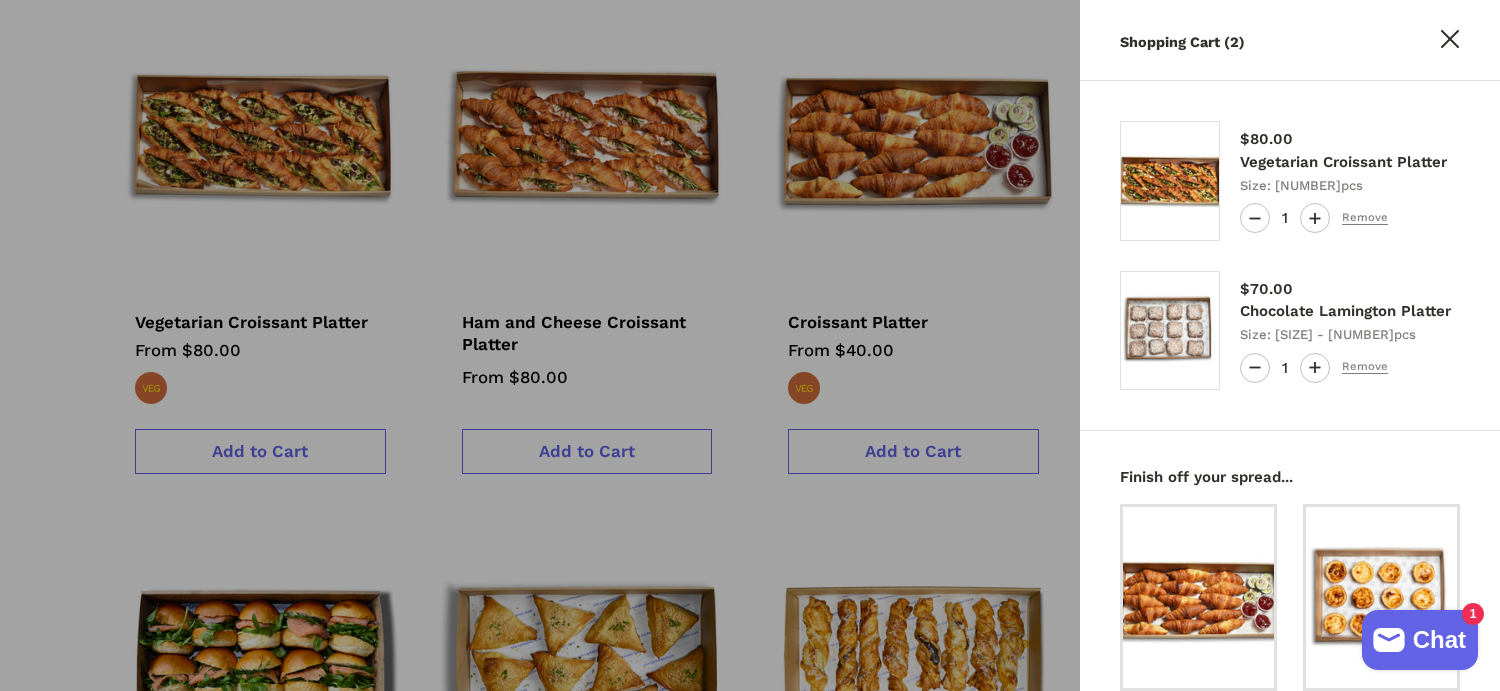 click at bounding box center (750, 345) 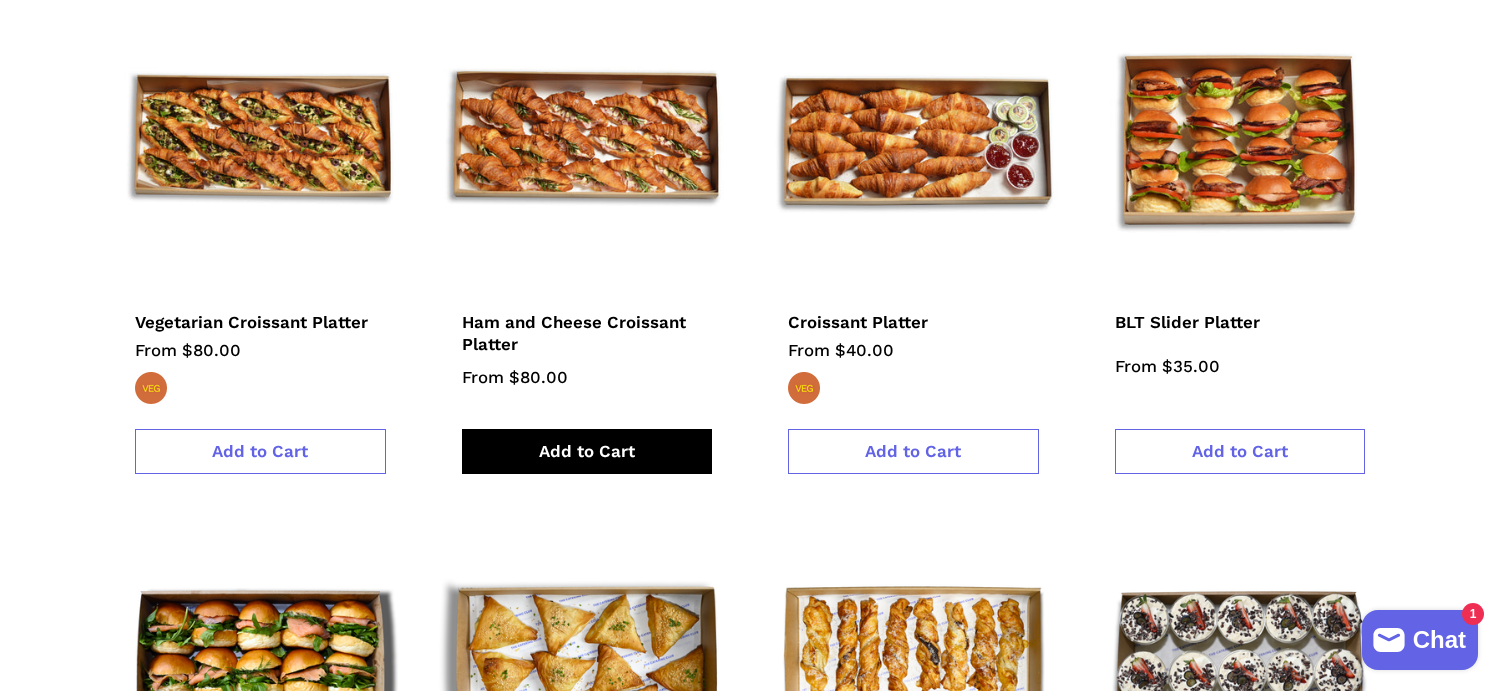 click on "Add to Cart" at bounding box center [587, 451] 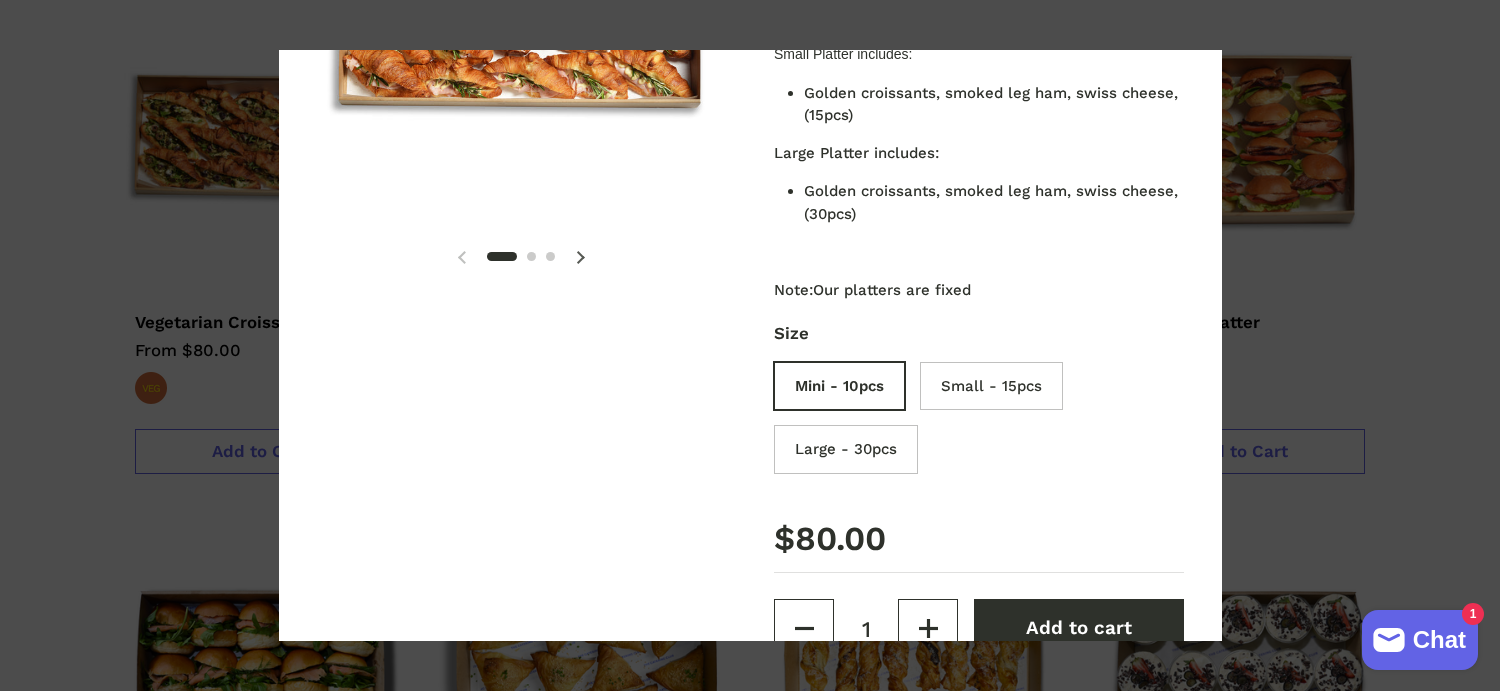 scroll, scrollTop: 300, scrollLeft: 0, axis: vertical 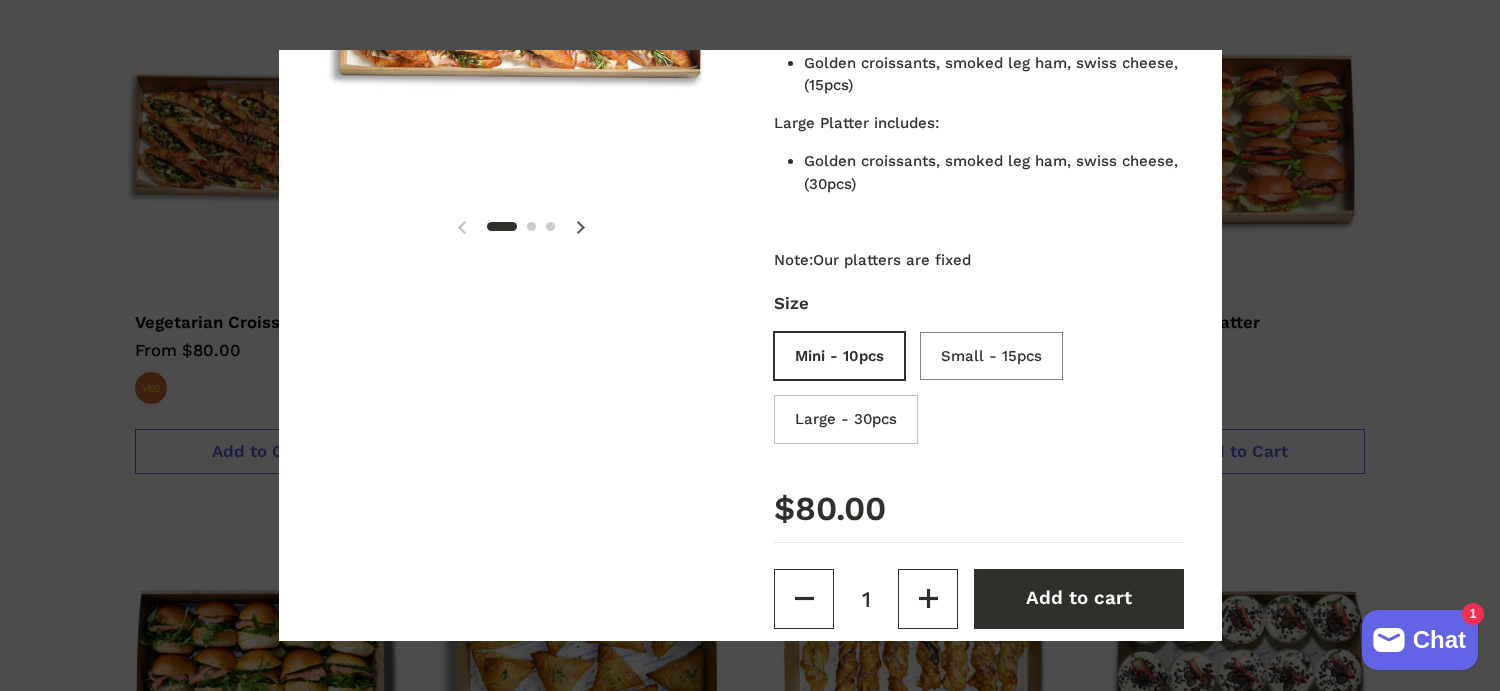 click on "Small - 15pcs" at bounding box center (996, 359) 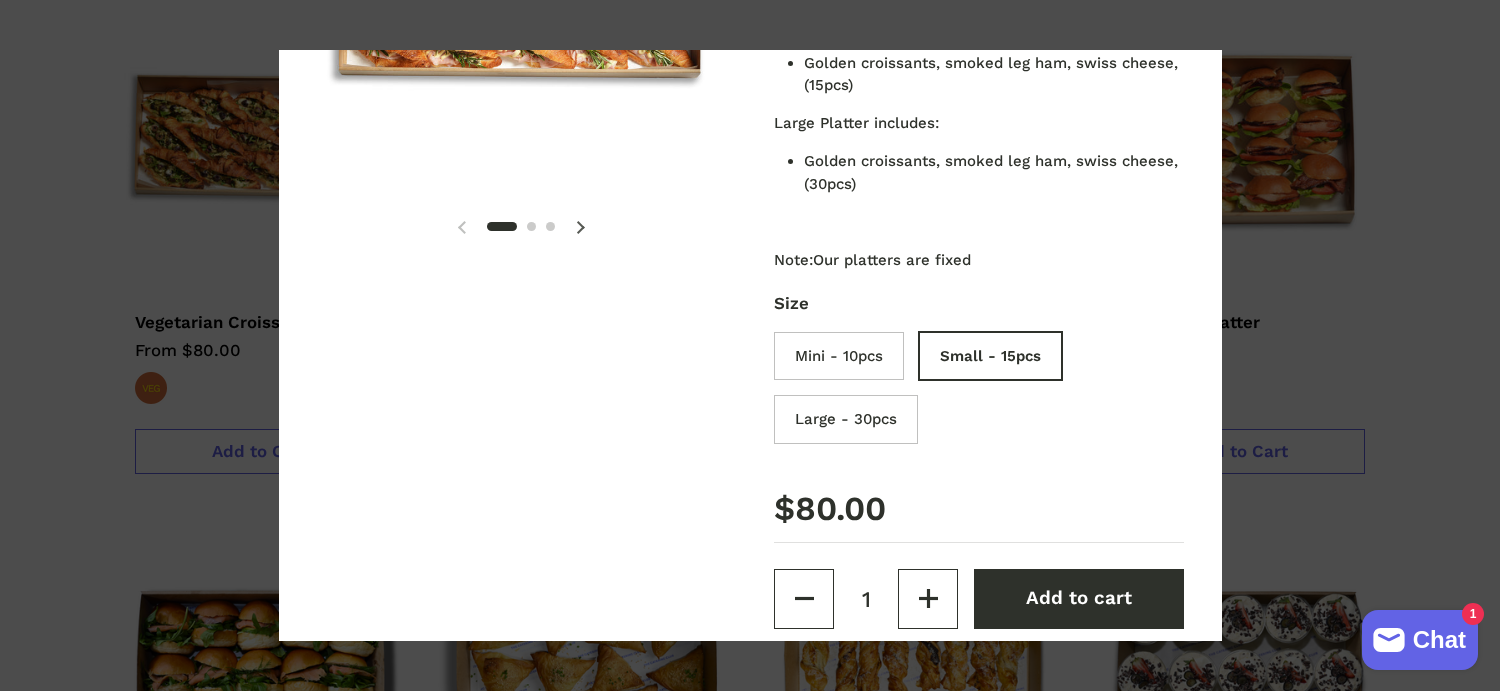 type 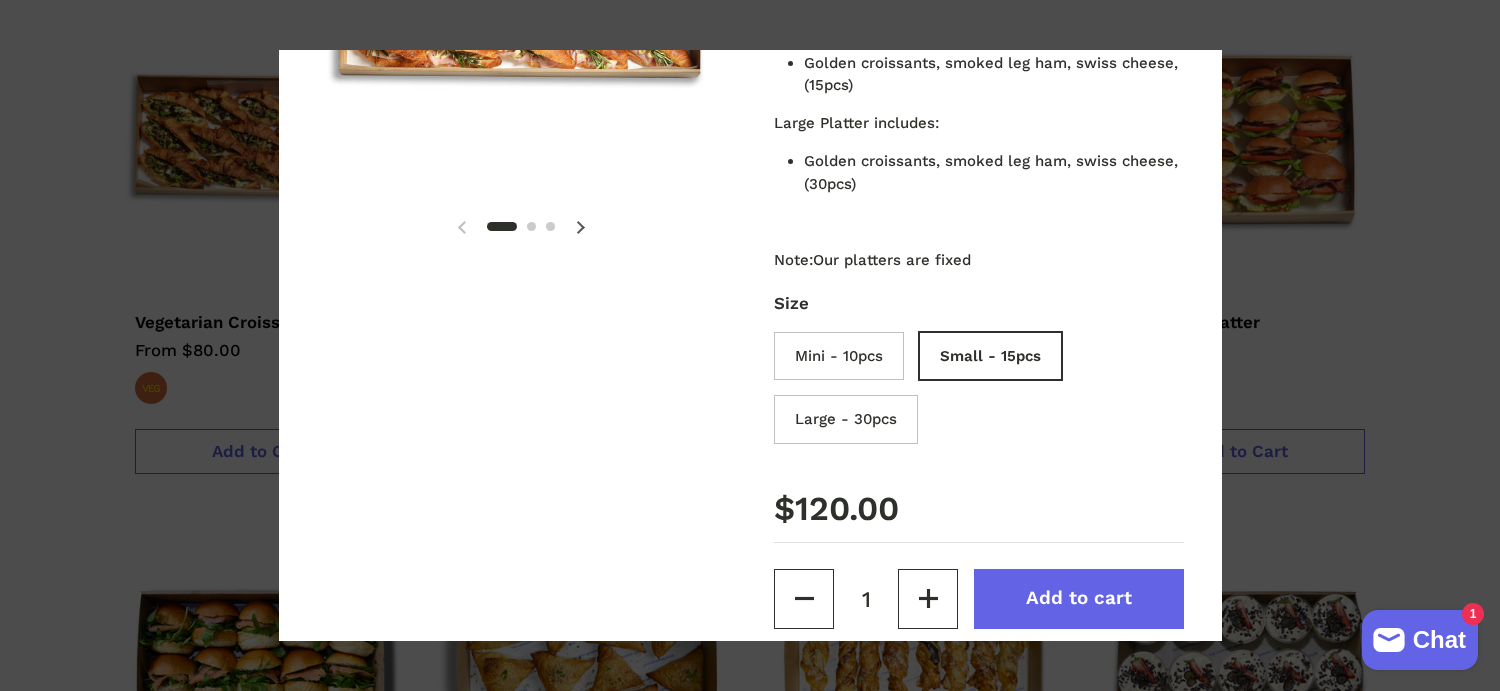 click on "Add to cart" at bounding box center [1079, 598] 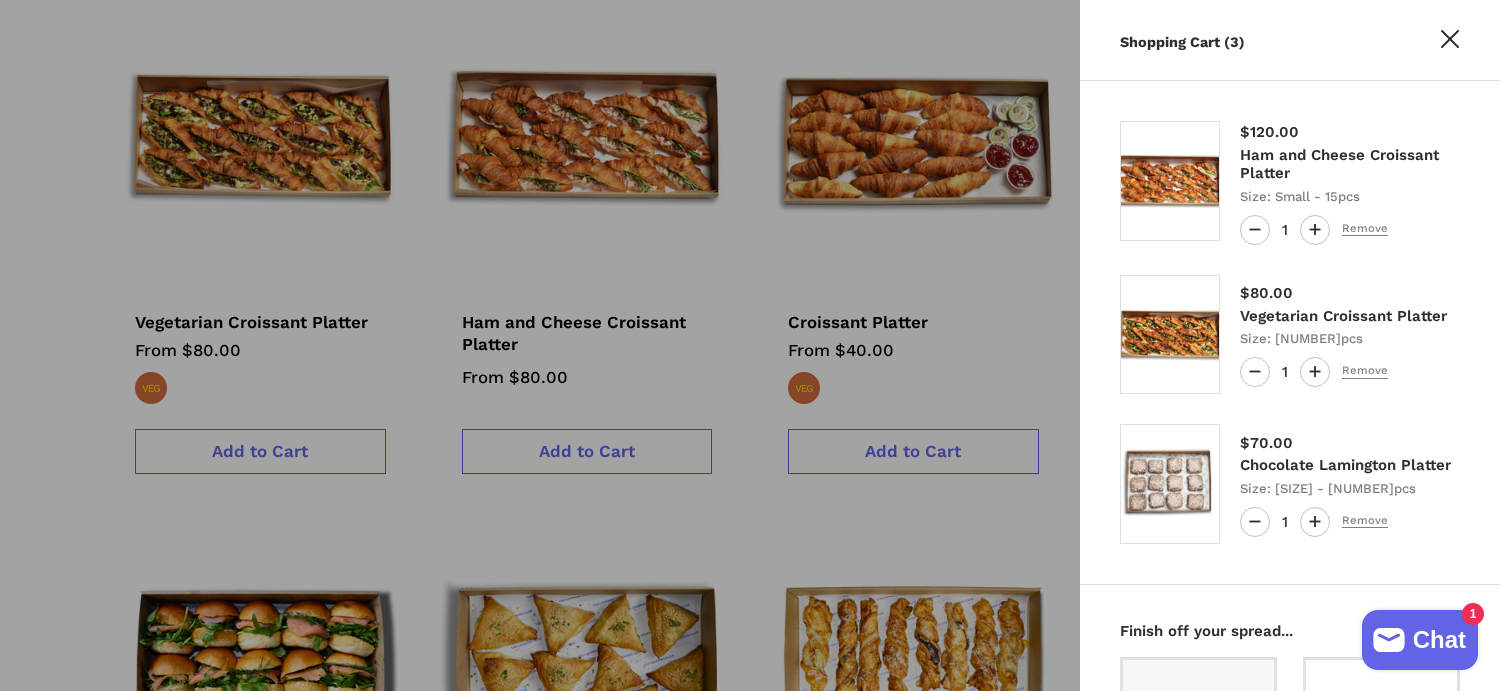 click at bounding box center (750, 345) 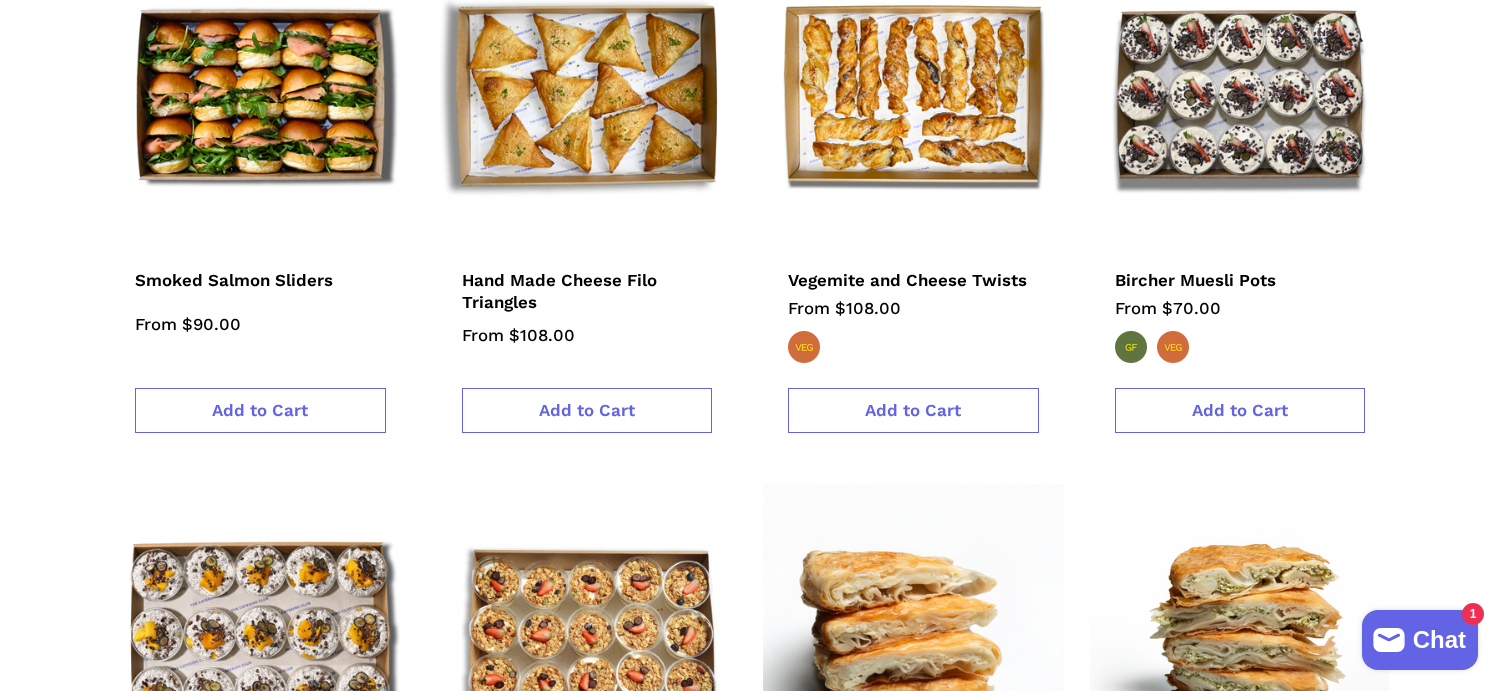 scroll, scrollTop: 1167, scrollLeft: 0, axis: vertical 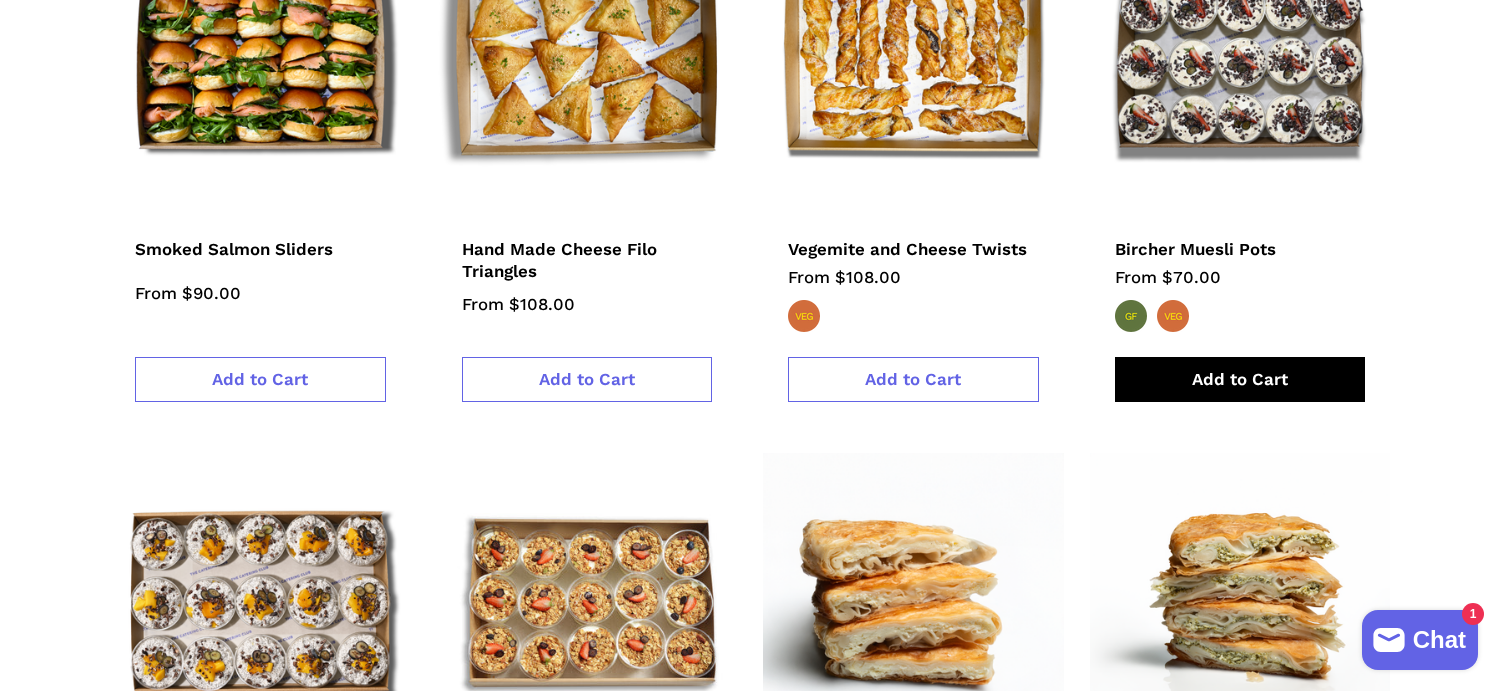 click on "Add to Cart" at bounding box center [1240, 379] 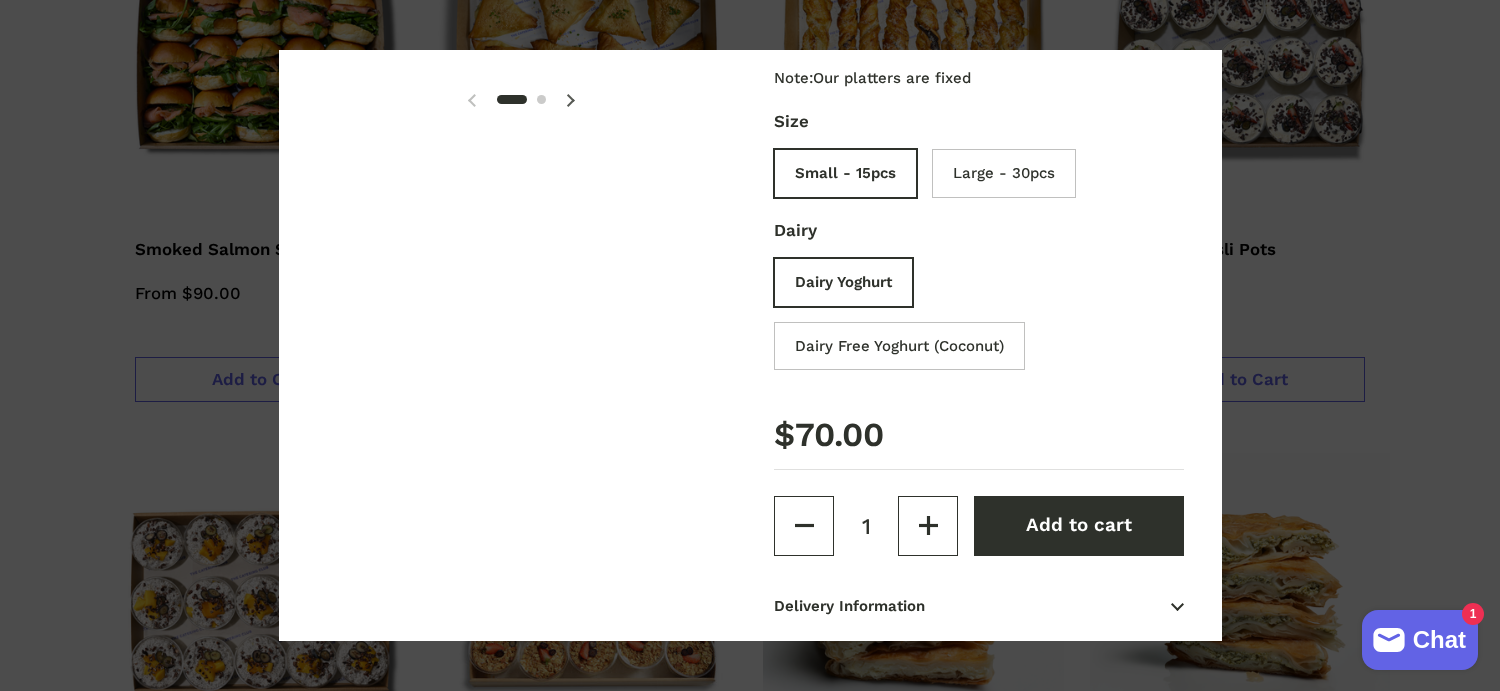 scroll, scrollTop: 436, scrollLeft: 0, axis: vertical 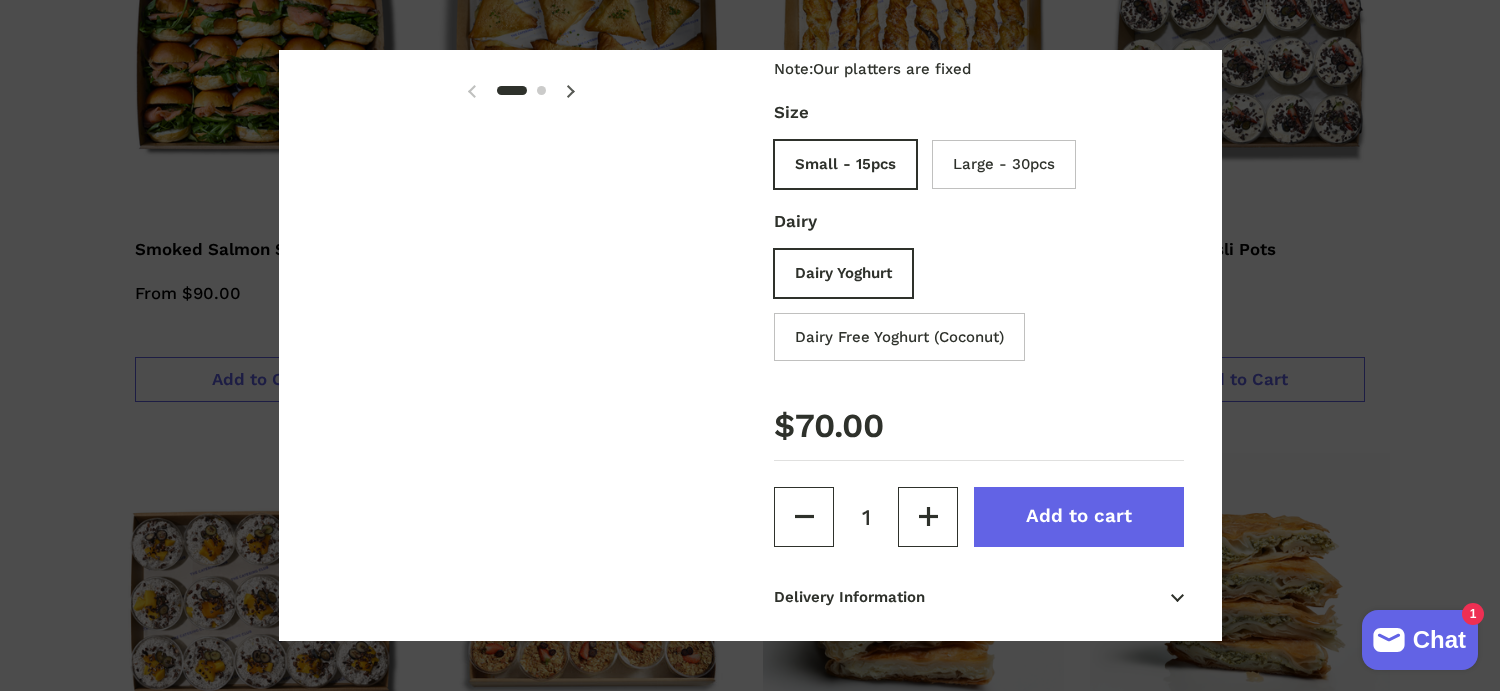 click on "Add to cart" at bounding box center [1079, 516] 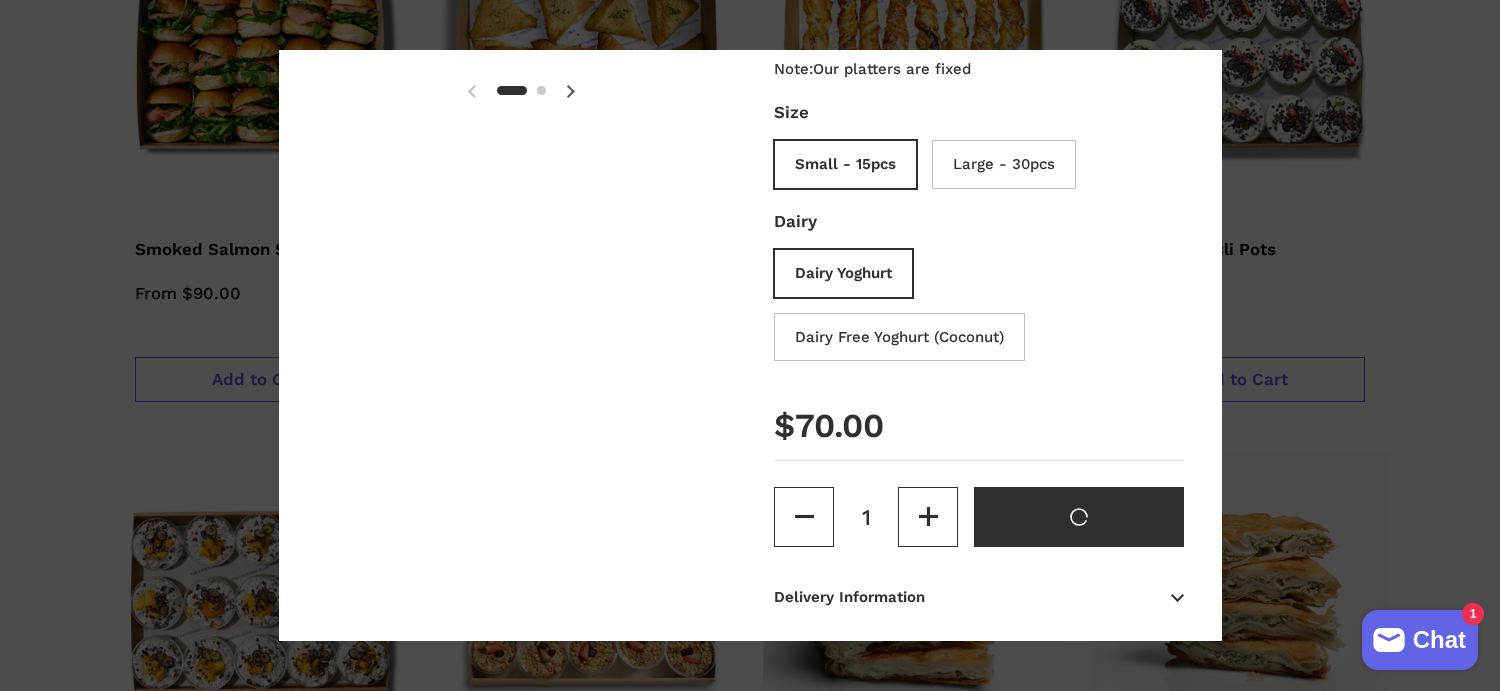 click at bounding box center [750, 345] 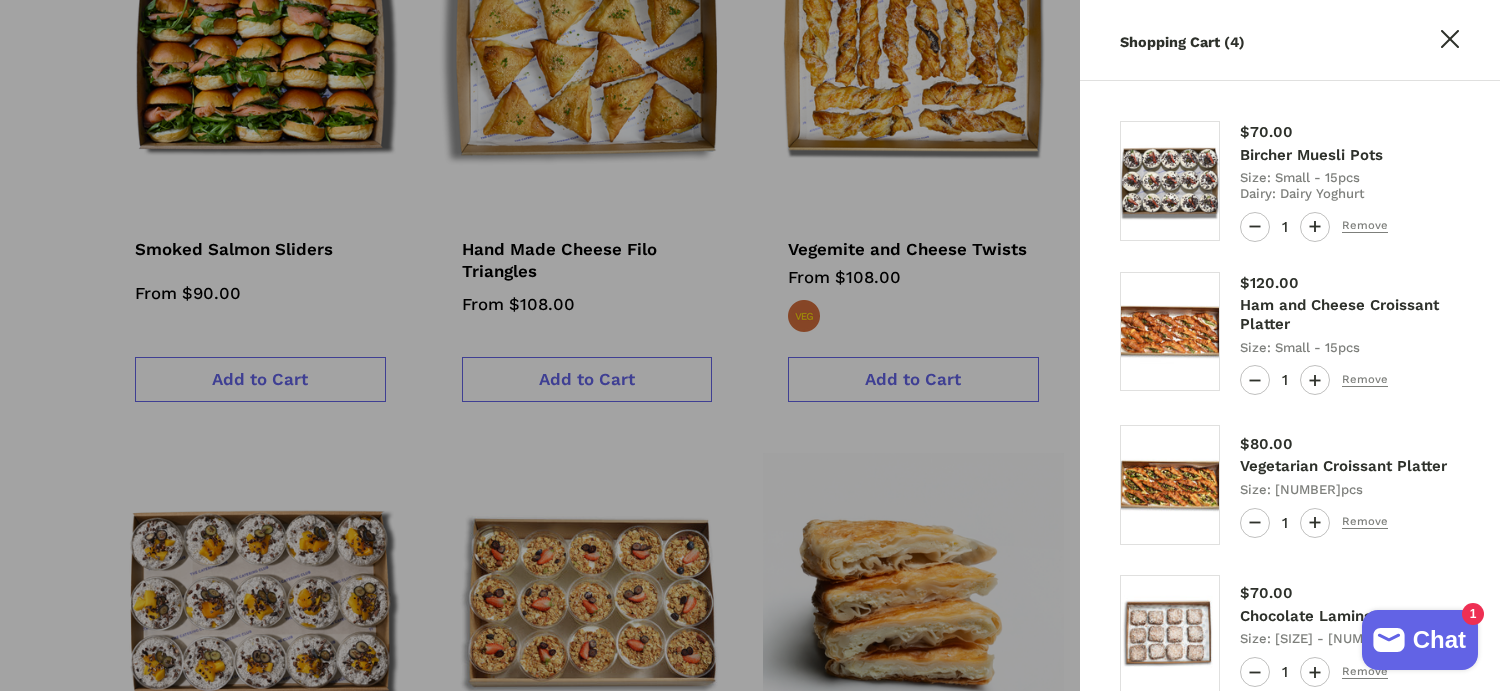 click at bounding box center (750, 345) 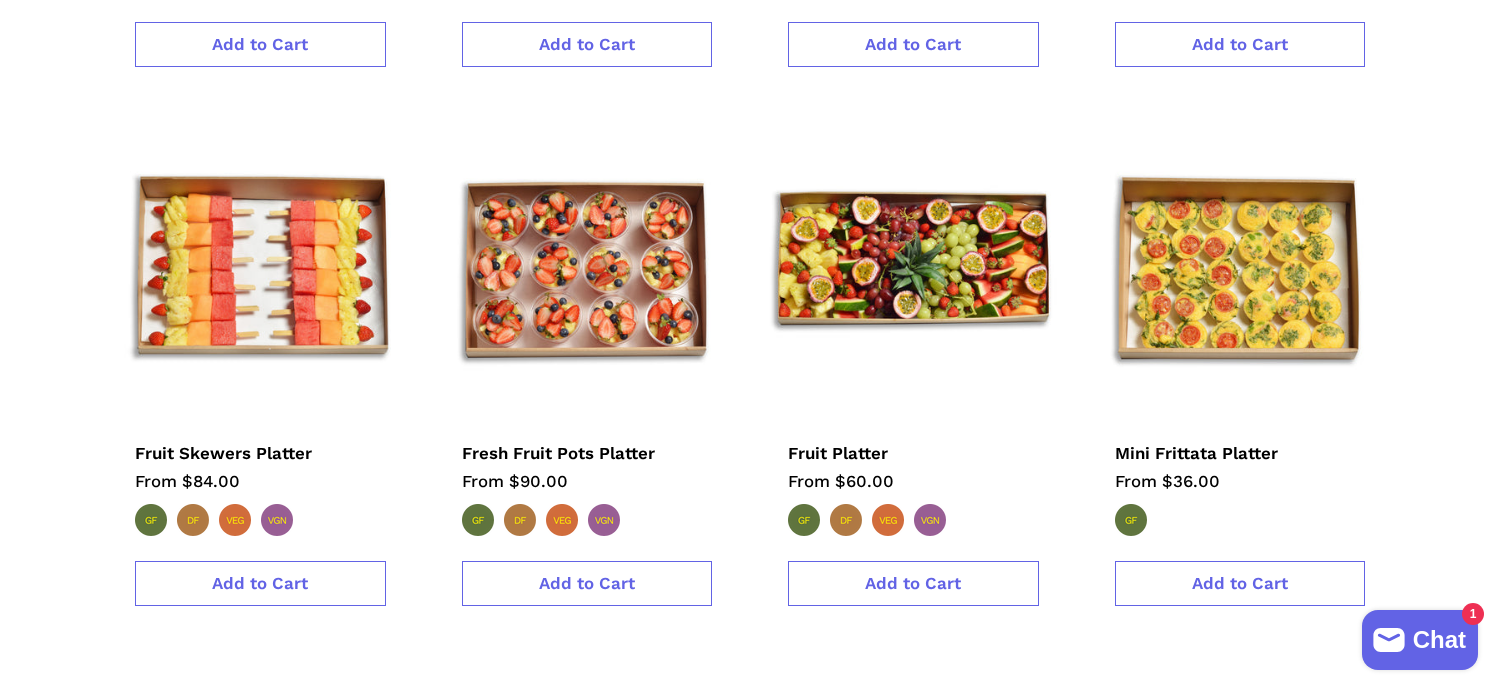 scroll, scrollTop: 2070, scrollLeft: 0, axis: vertical 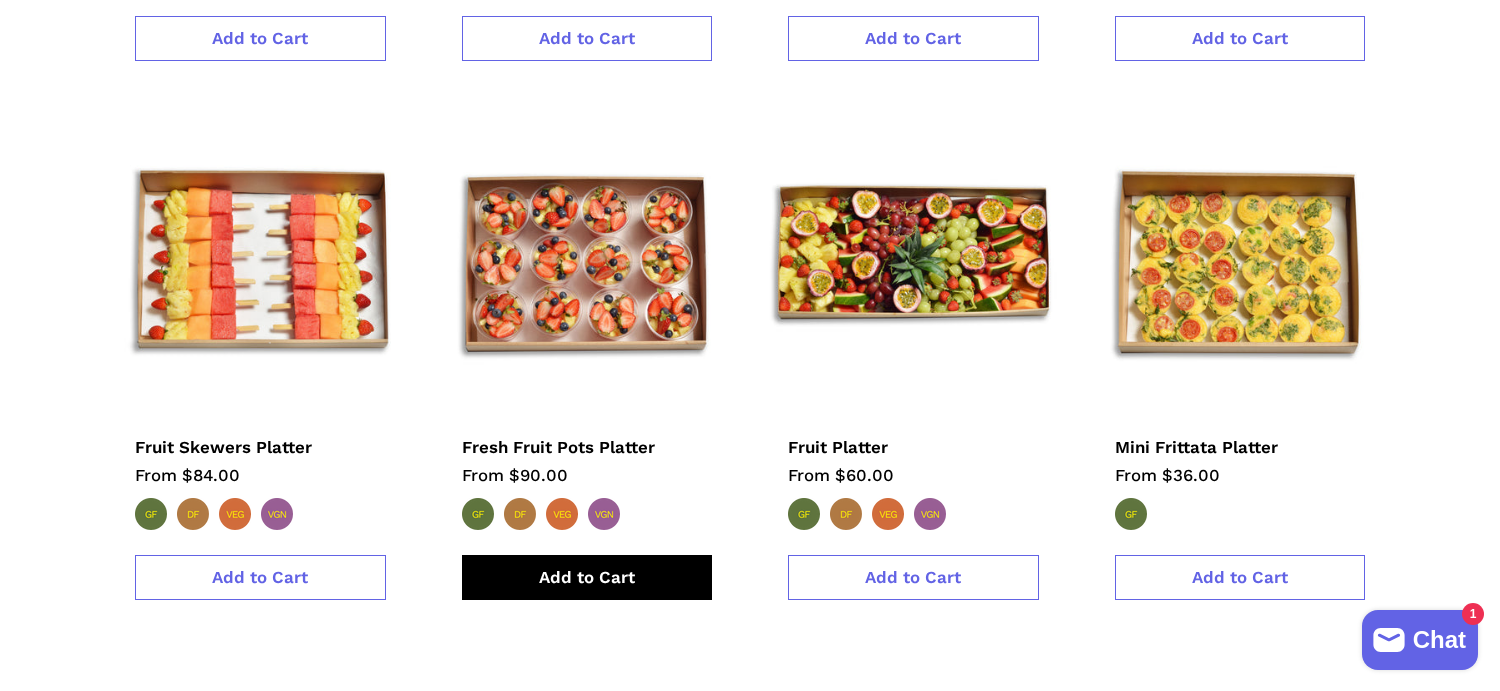 click on "Add to Cart" at bounding box center [587, 577] 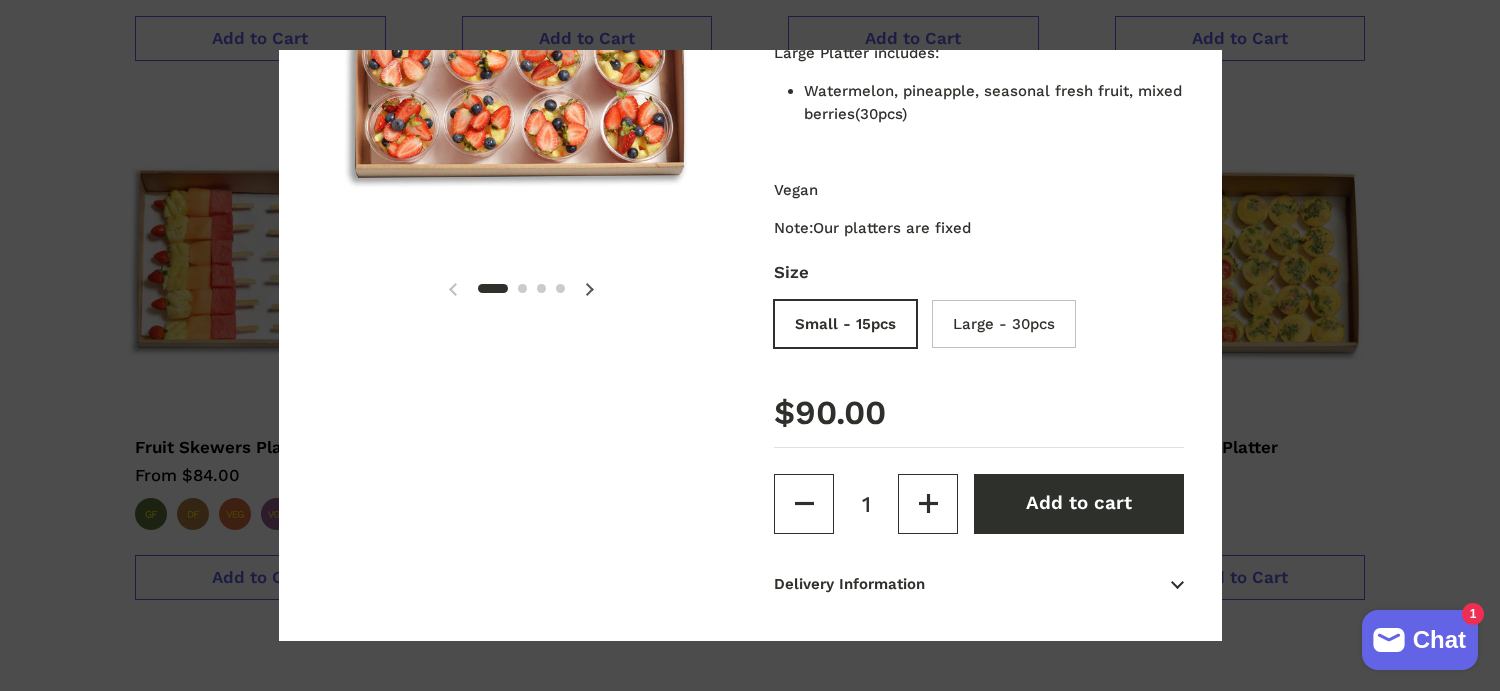 scroll, scrollTop: 248, scrollLeft: 0, axis: vertical 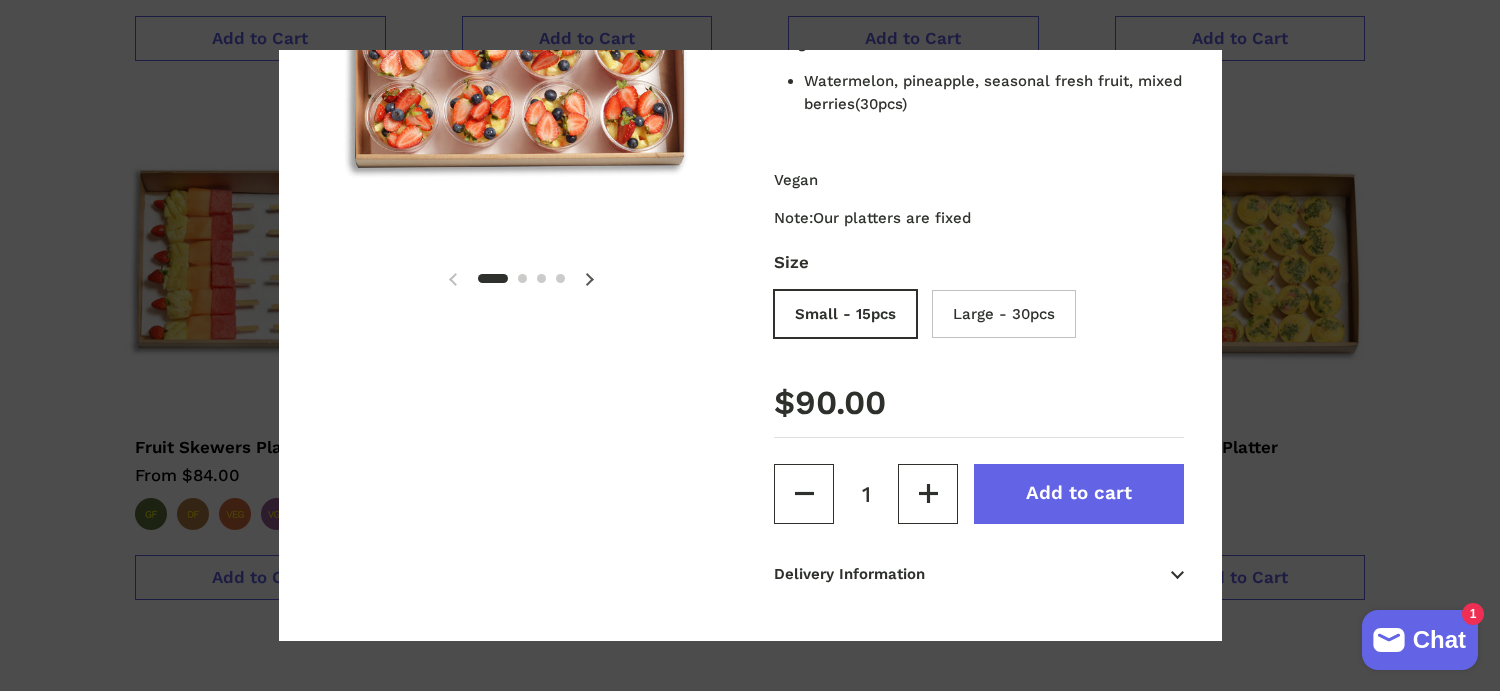 click on "Add to cart" at bounding box center [1079, 493] 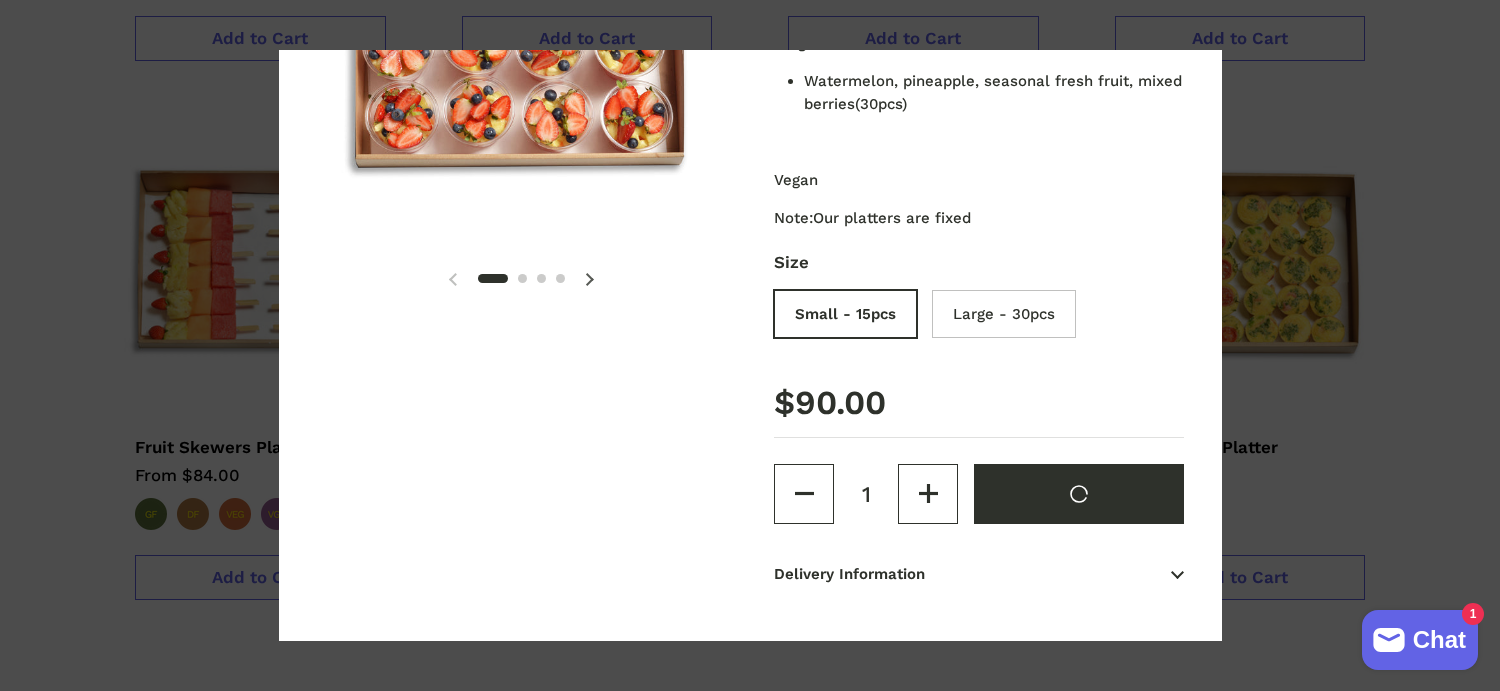 click at bounding box center (750, 345) 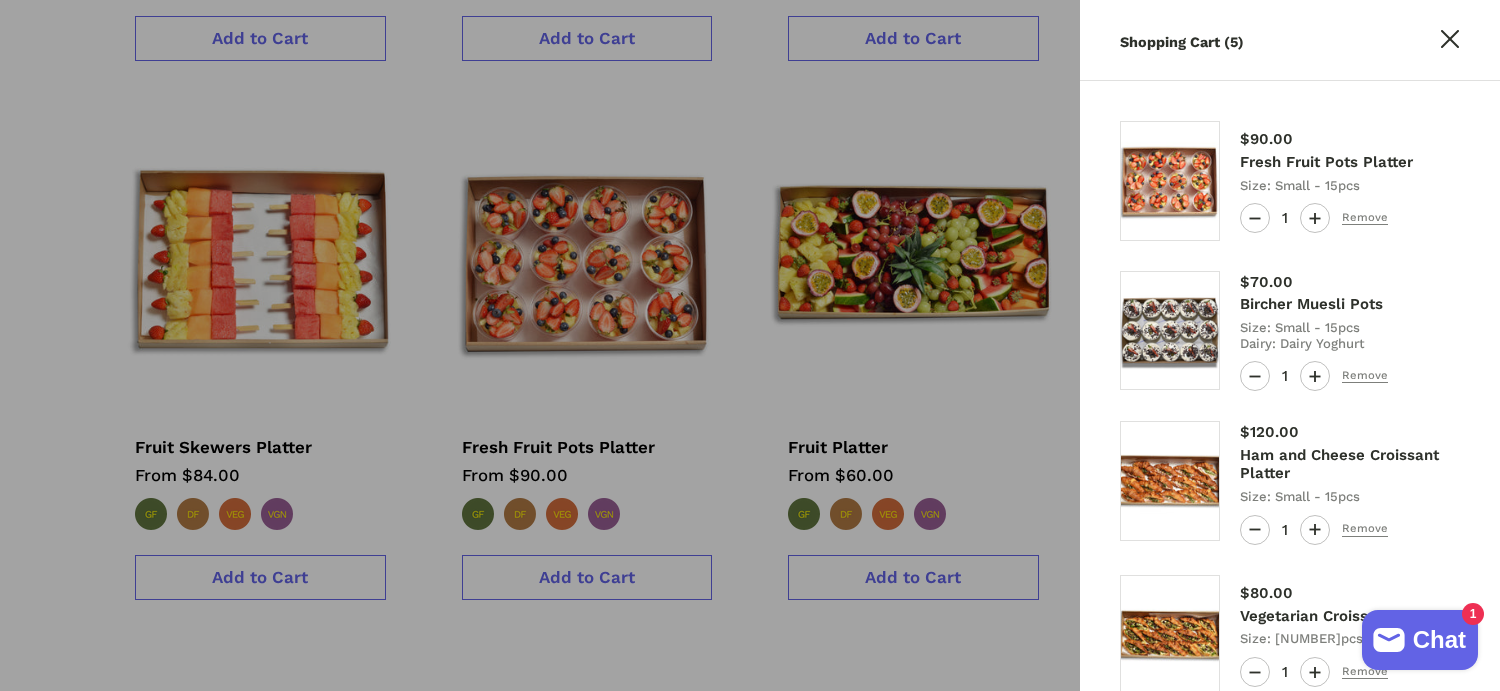 click at bounding box center [750, 345] 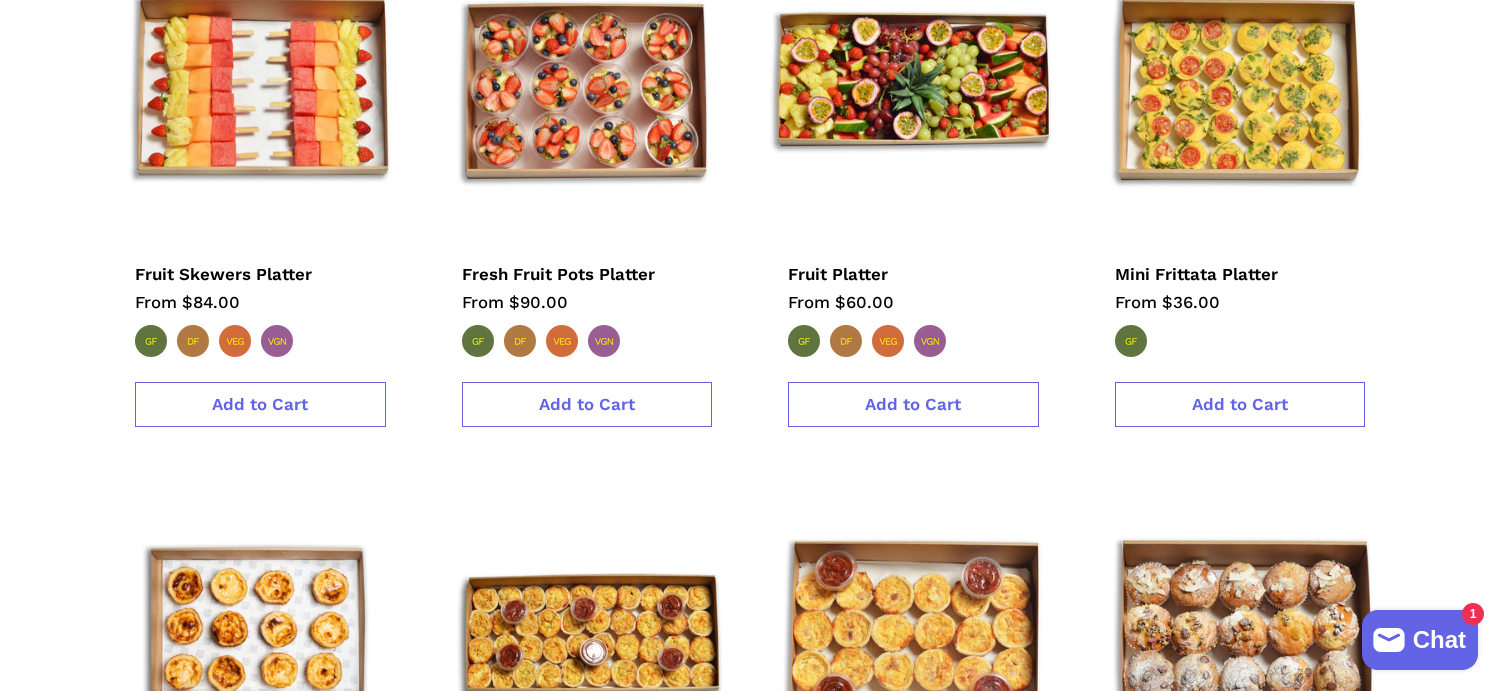 scroll, scrollTop: 2265, scrollLeft: 0, axis: vertical 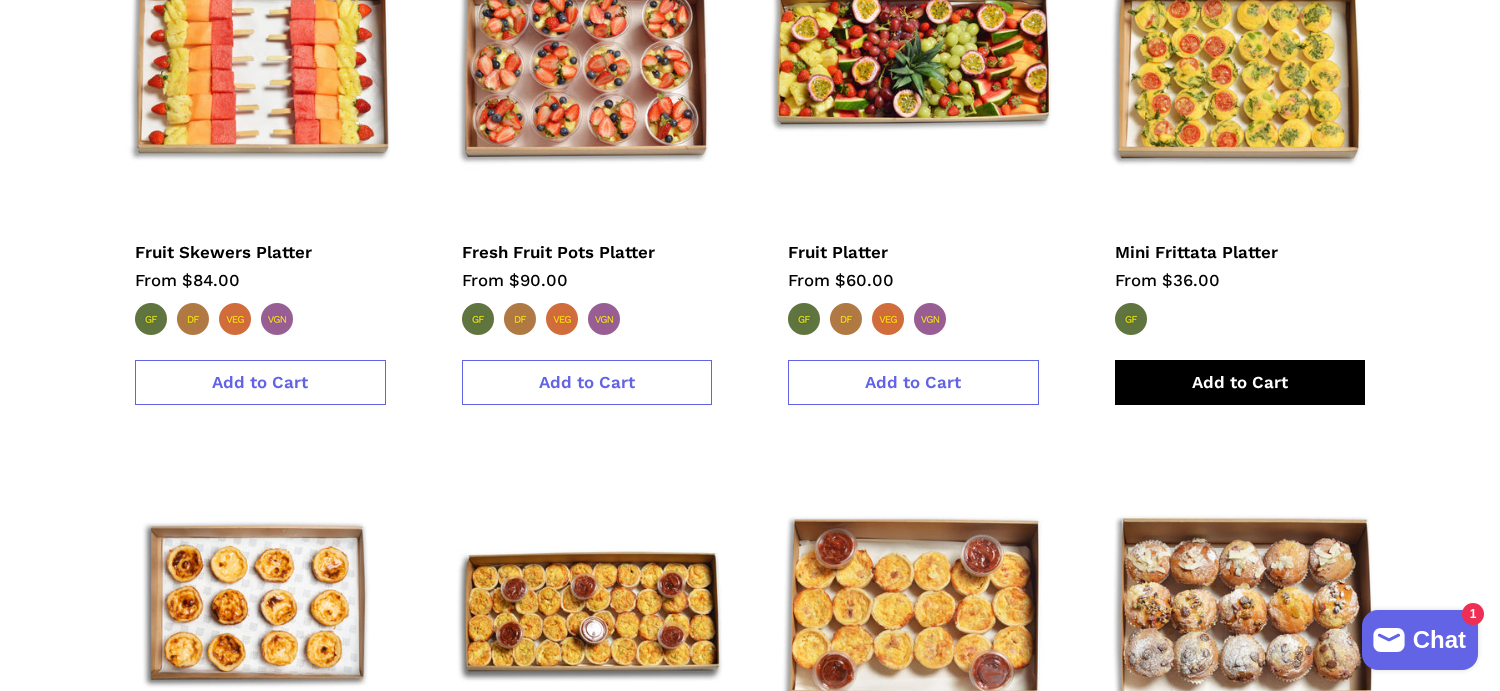 click on "Add to Cart" at bounding box center (1240, 382) 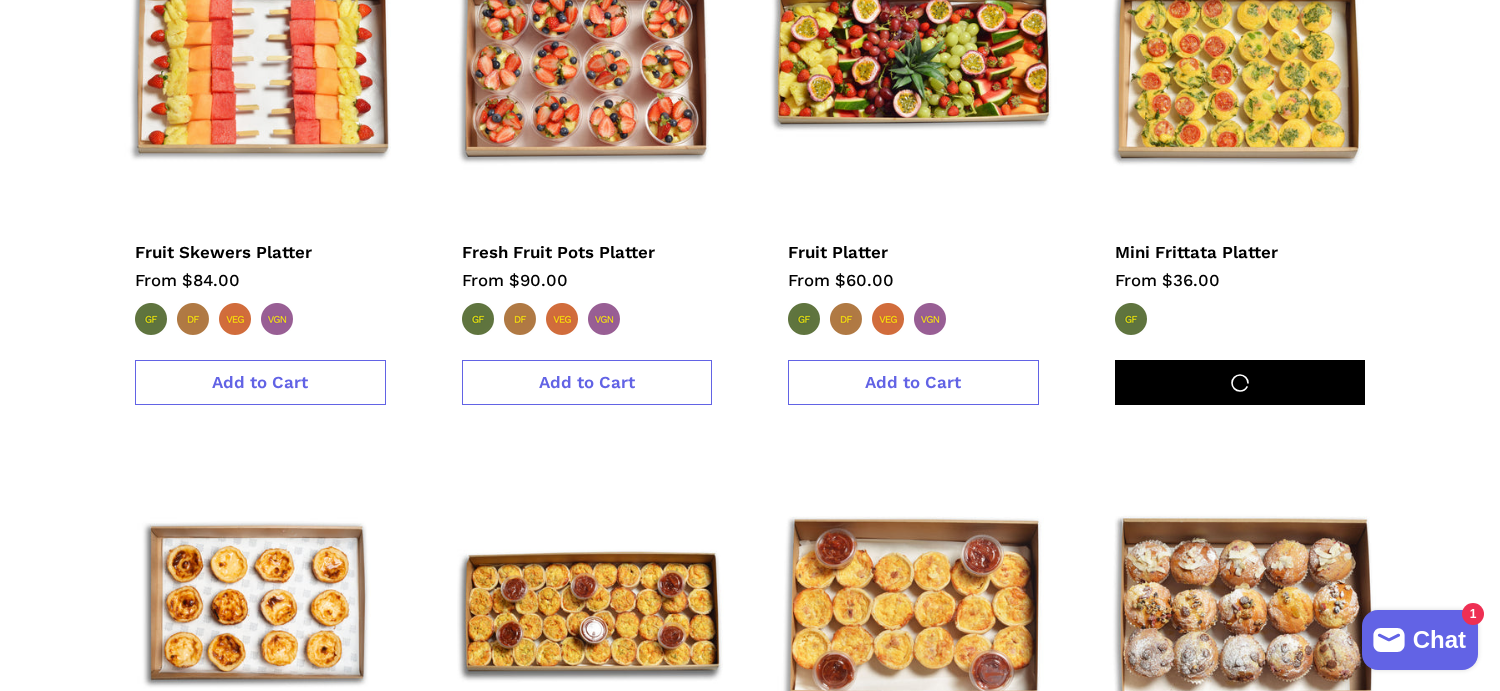 type 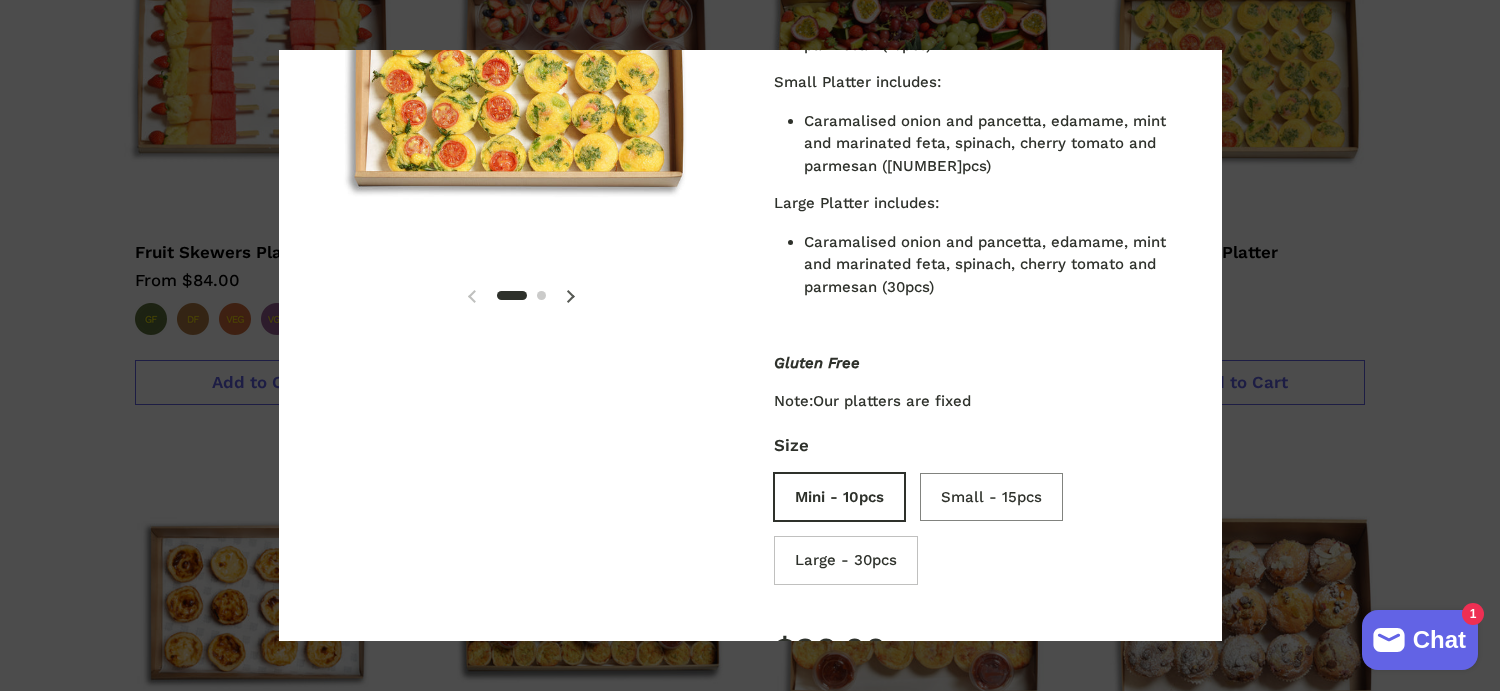 click on "Small - 15pcs" at bounding box center (996, 500) 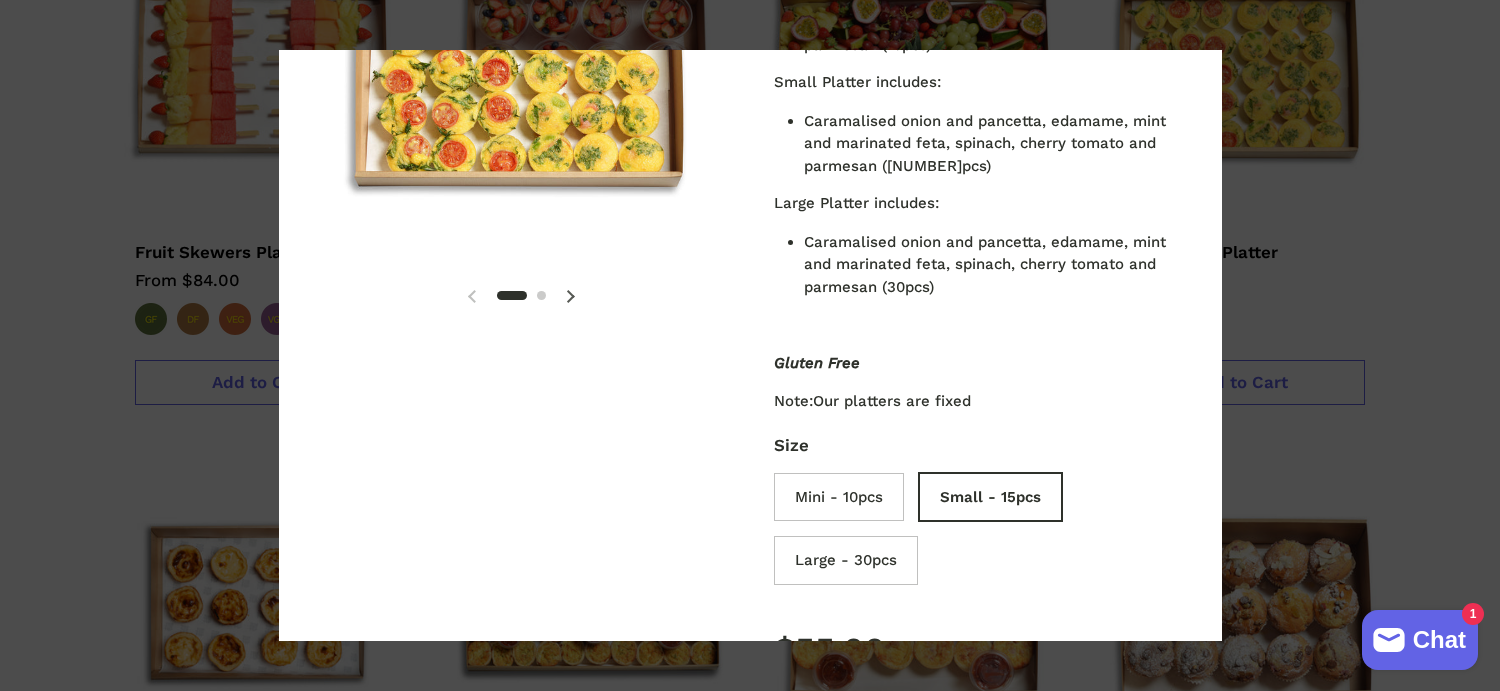 scroll, scrollTop: 498, scrollLeft: 0, axis: vertical 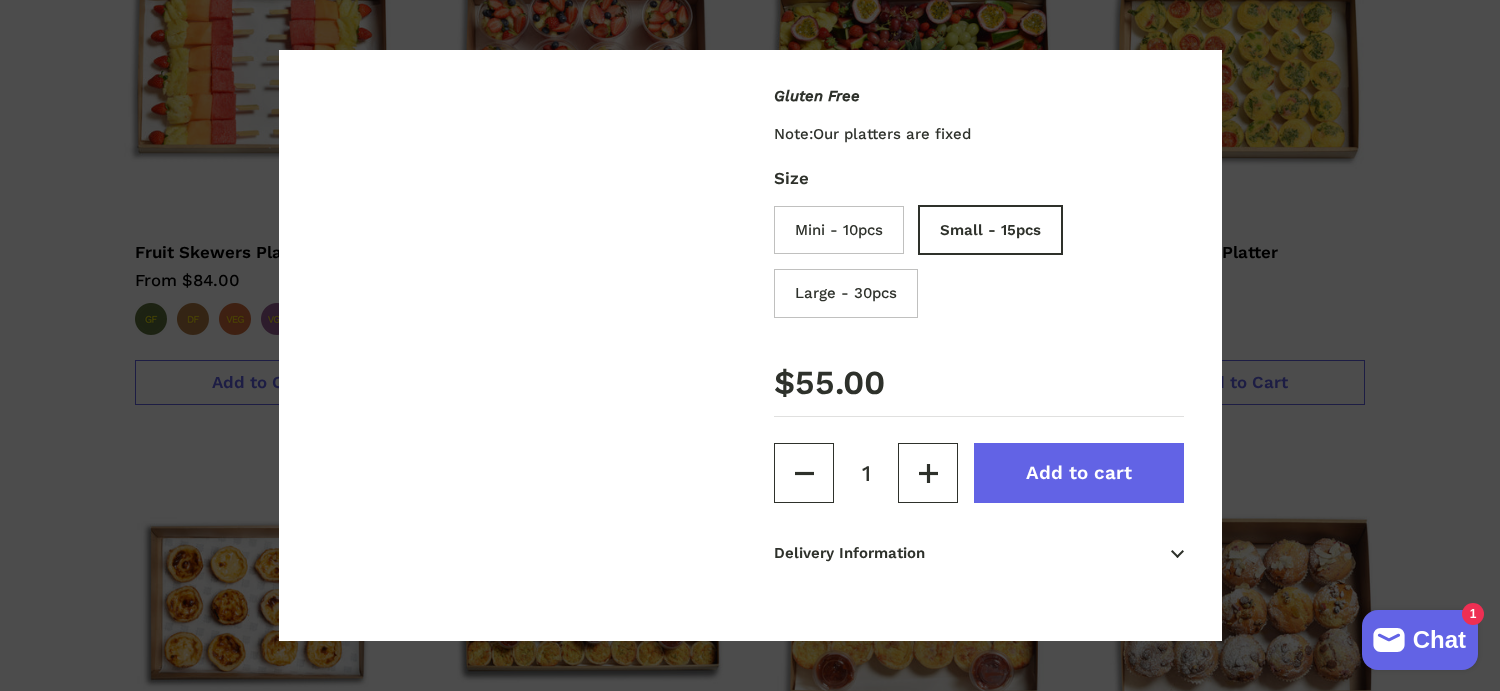 click on "Add to cart" at bounding box center [1079, 473] 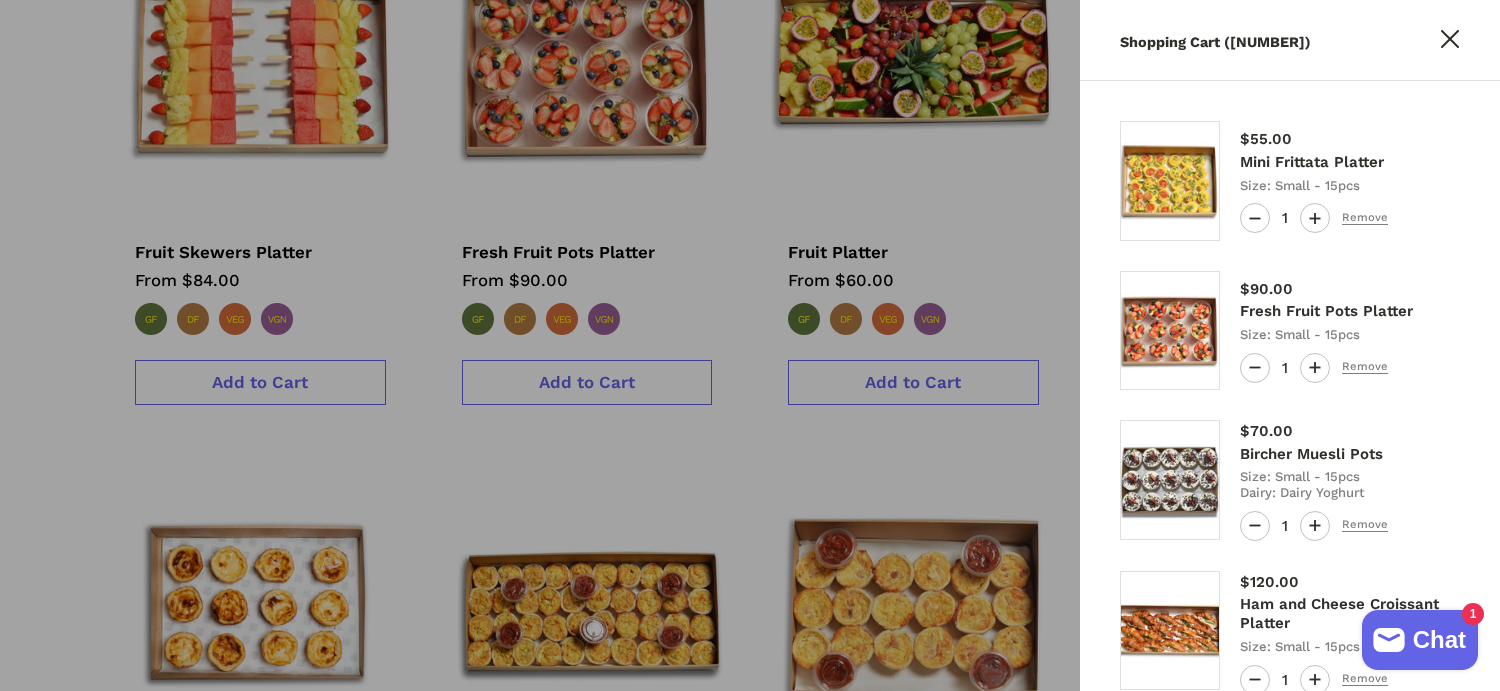 click on "Regular price
$55.00
Mini Frittata Platter
Size: Small - 15pcs
Quantity
1
Remove
Regular price
$90.00
Fresh Fruit Pots Platter
Size: Small - 15pcs
Quantity
1
Remove
Regular price
$70.00
Bircher Muesli Pots
Size: Small - 15pcs
Dairy: Dairy Yoghurt
Quantity 1 1 1" at bounding box center [1290, 557] 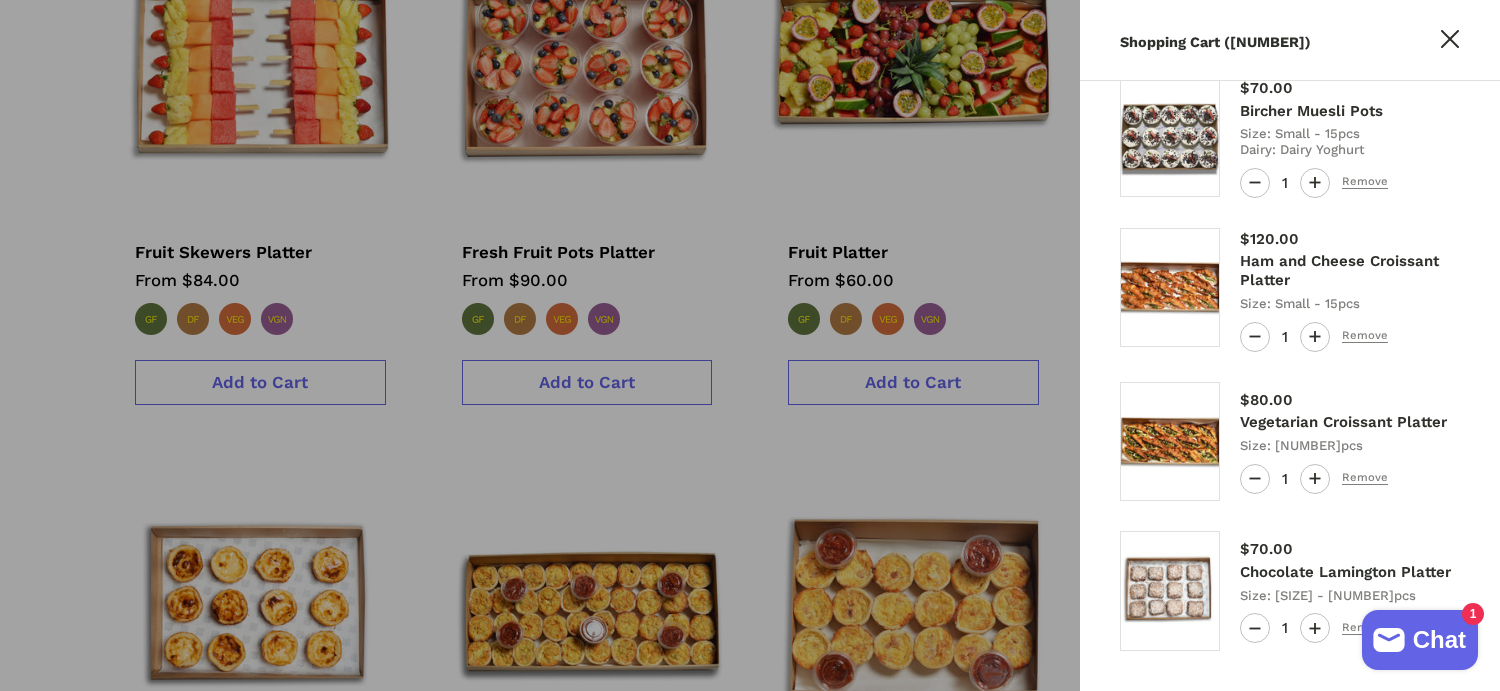 scroll, scrollTop: 430, scrollLeft: 0, axis: vertical 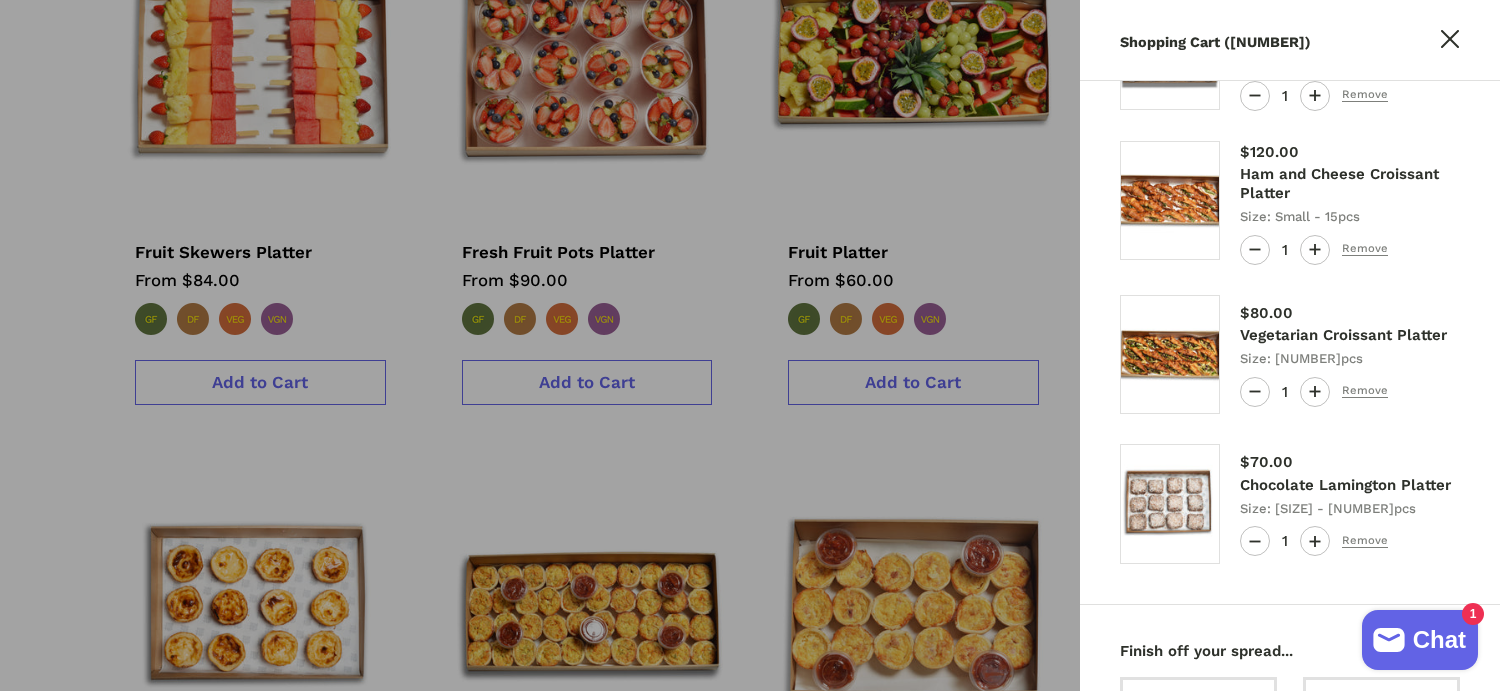type 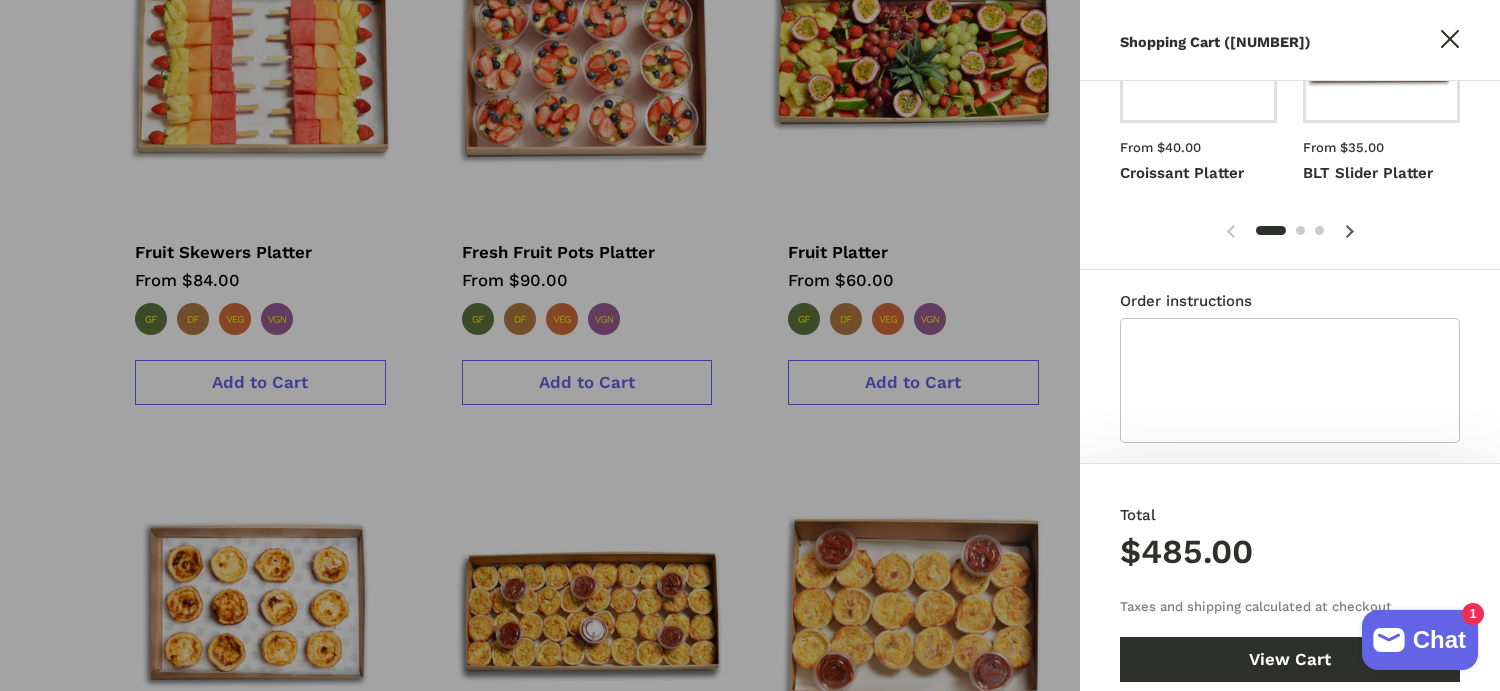 scroll, scrollTop: 1176, scrollLeft: 0, axis: vertical 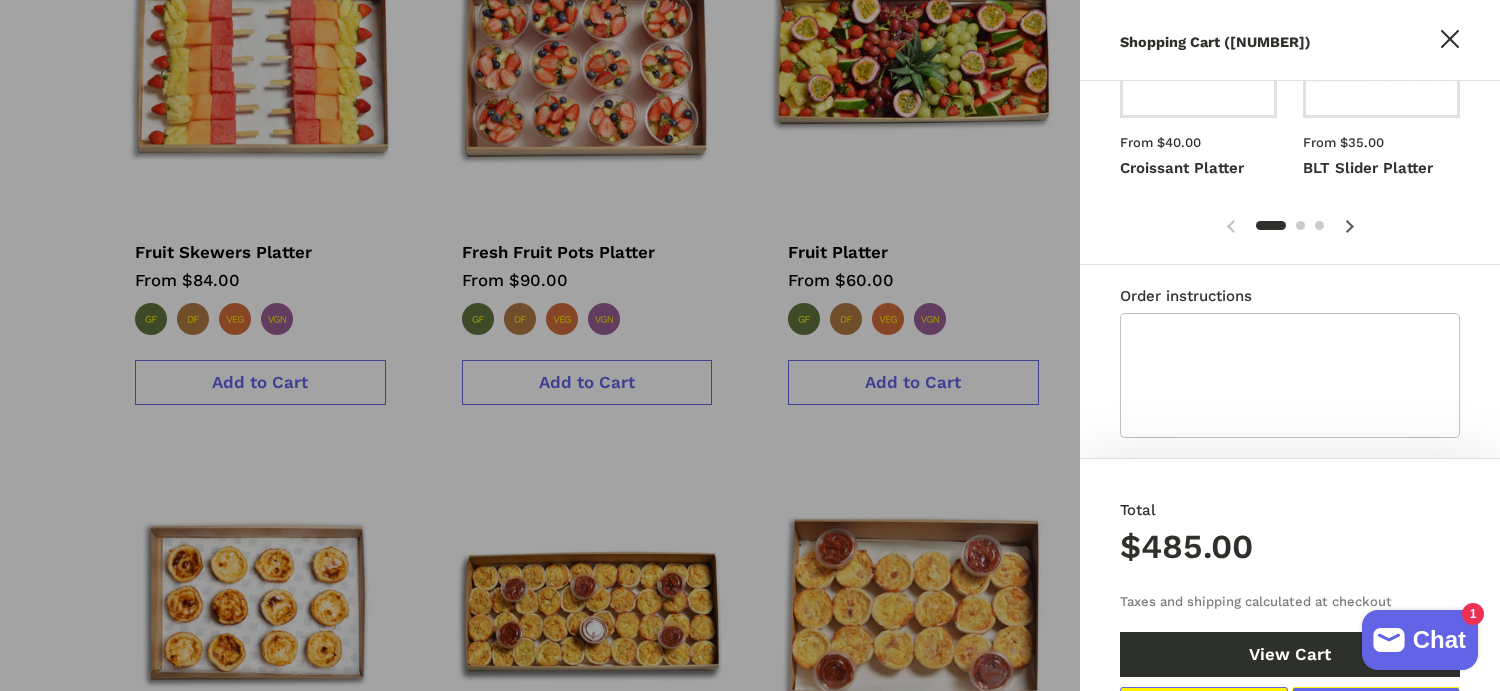 click at bounding box center [750, 345] 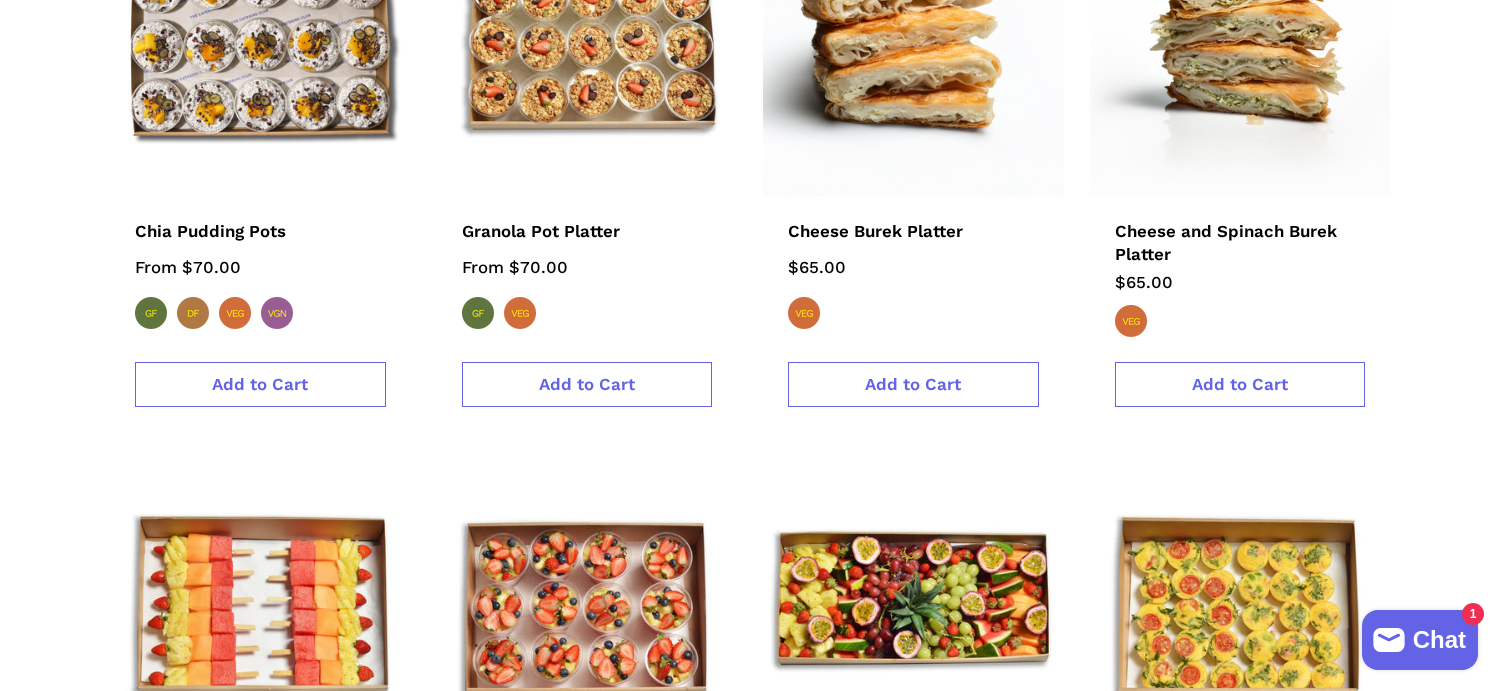 scroll, scrollTop: 1726, scrollLeft: 0, axis: vertical 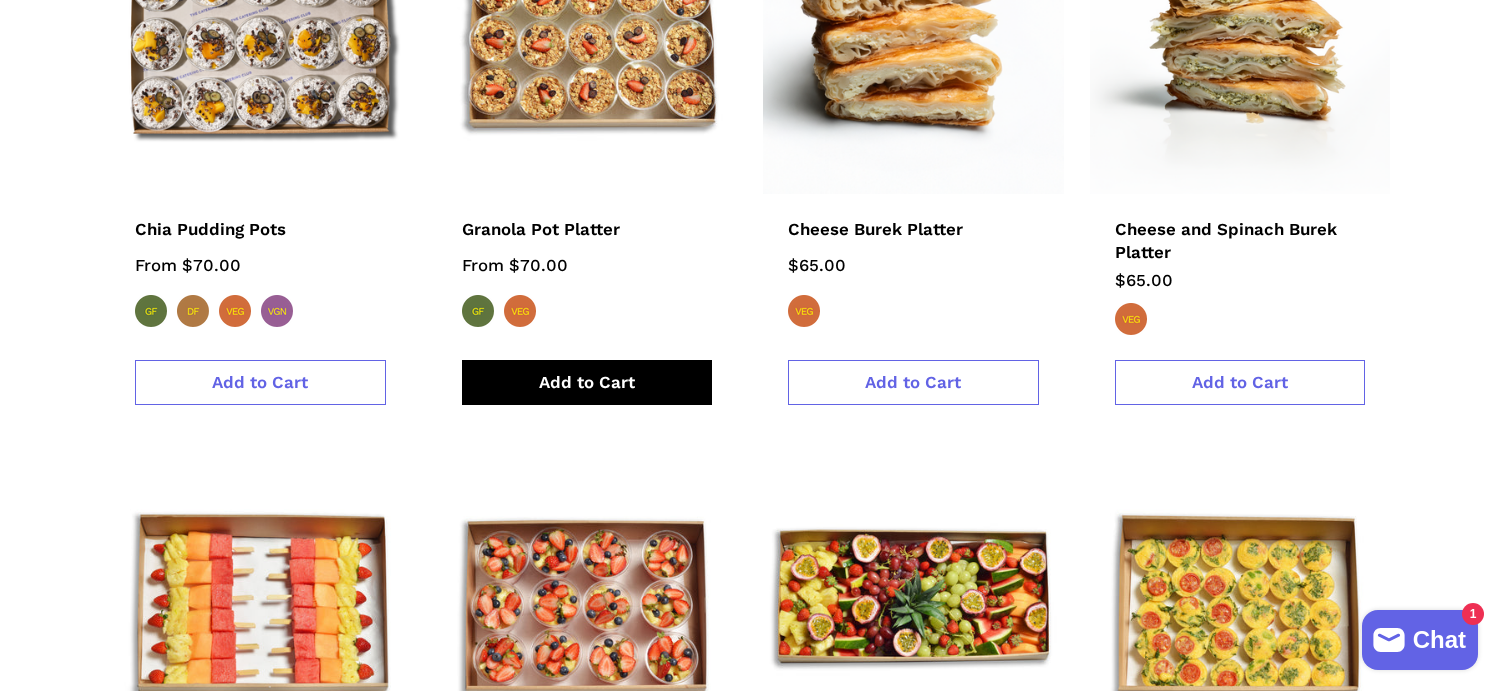 click on "Add to Cart" at bounding box center (587, 382) 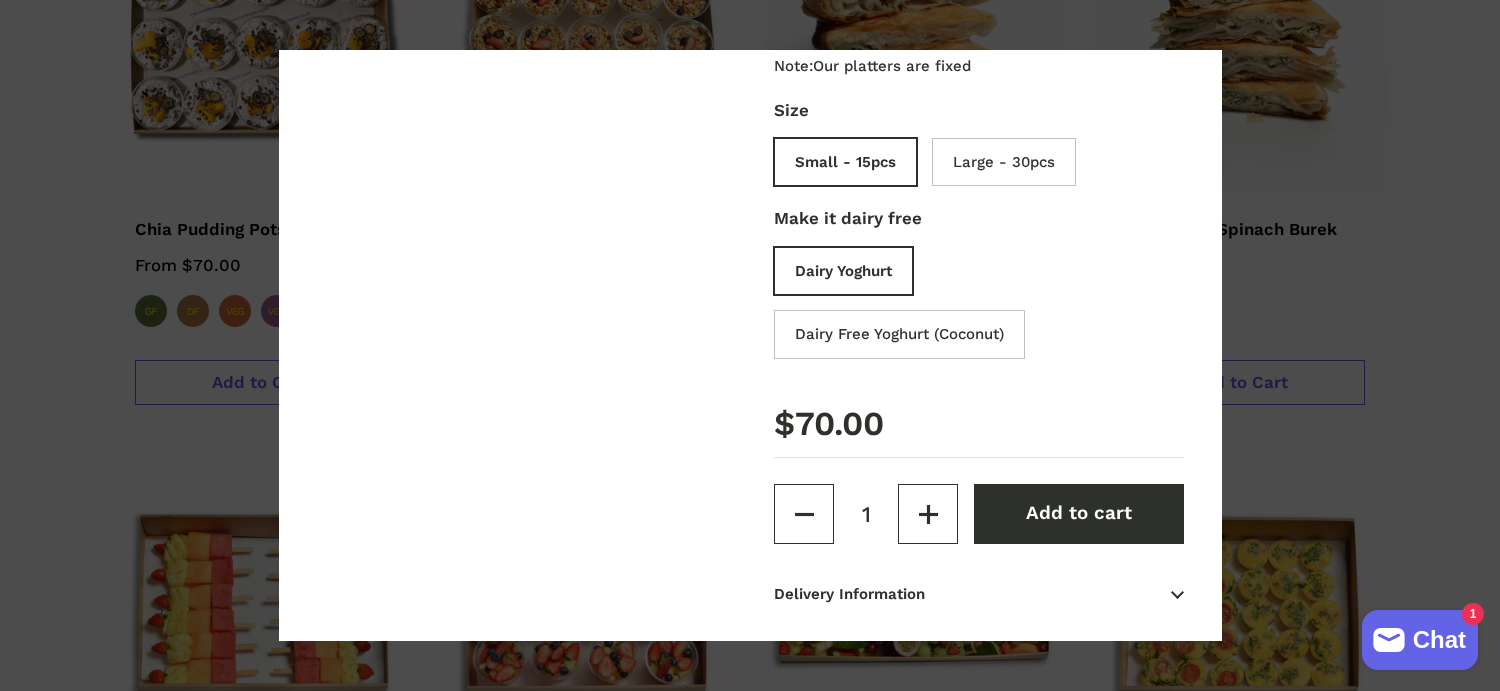 scroll, scrollTop: 521, scrollLeft: 0, axis: vertical 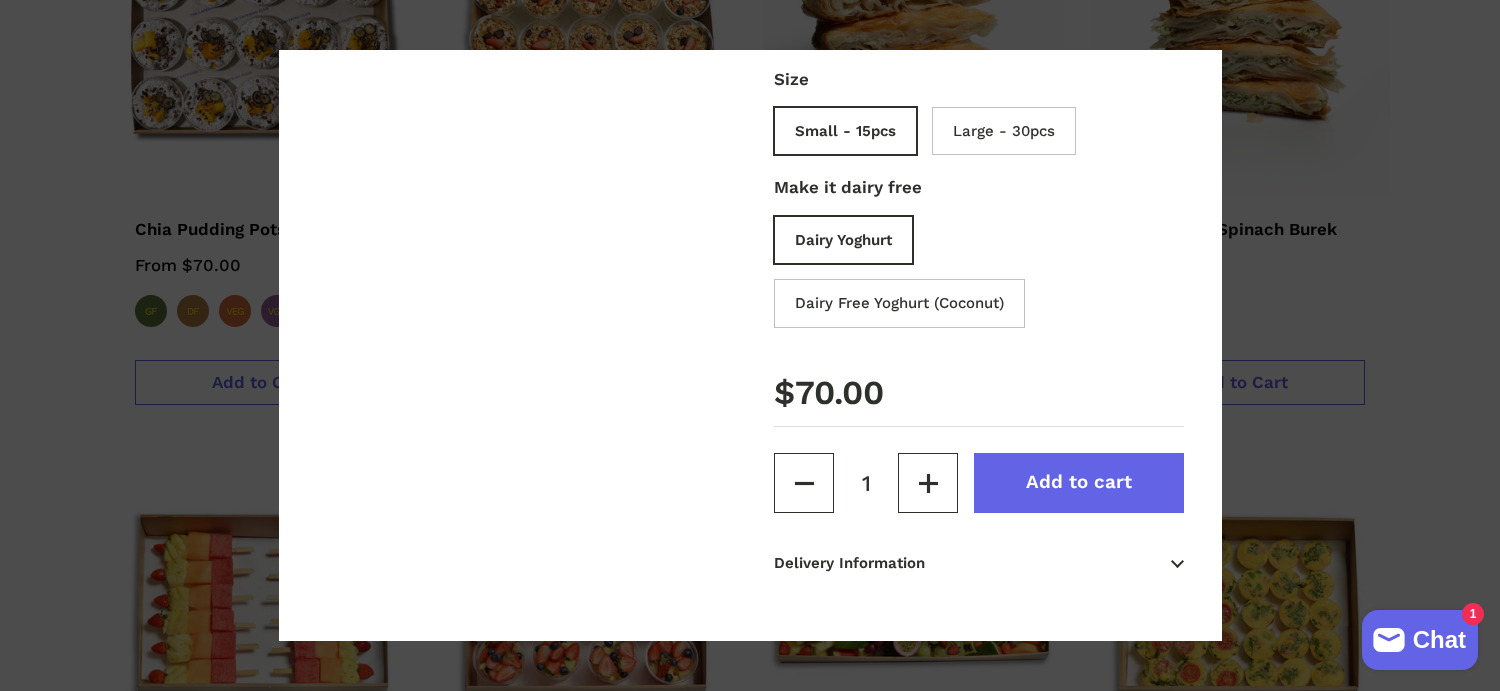 click on "Add to cart" at bounding box center [1079, 482] 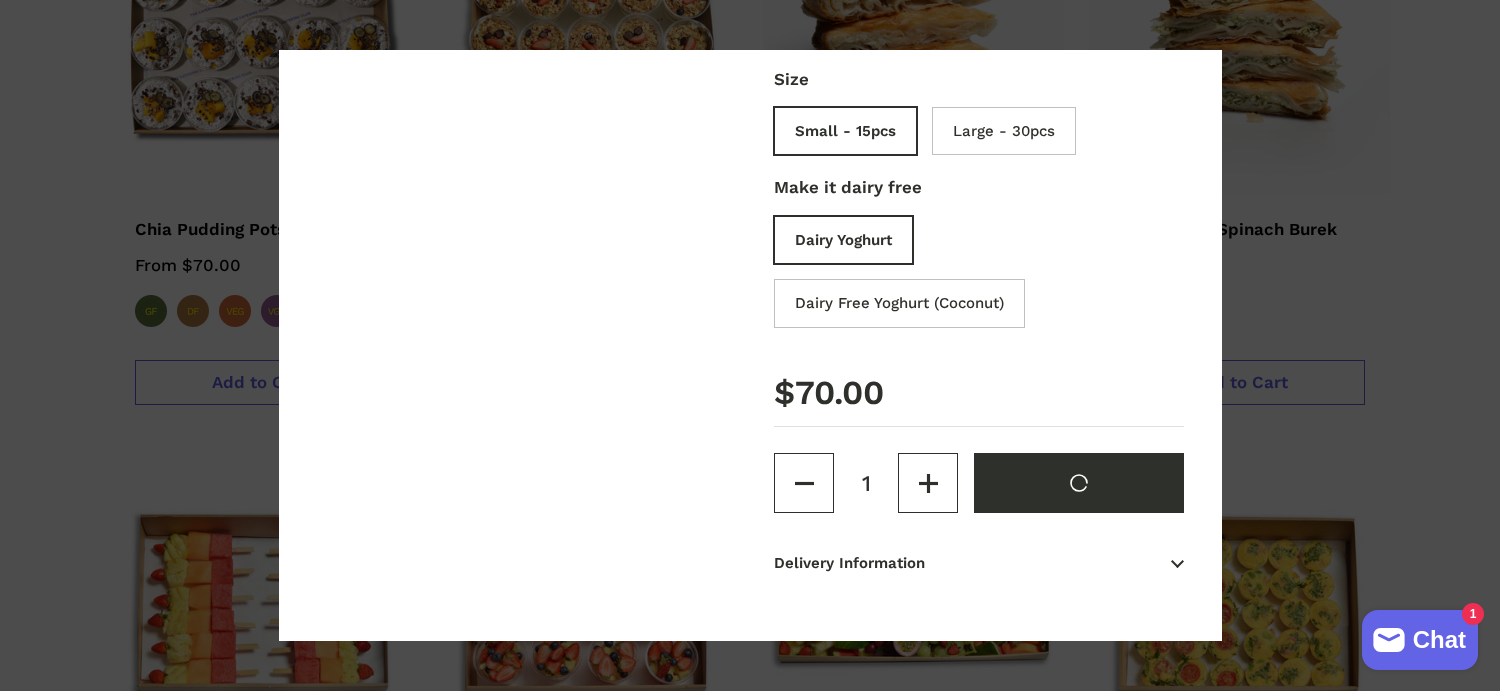 click at bounding box center (750, 345) 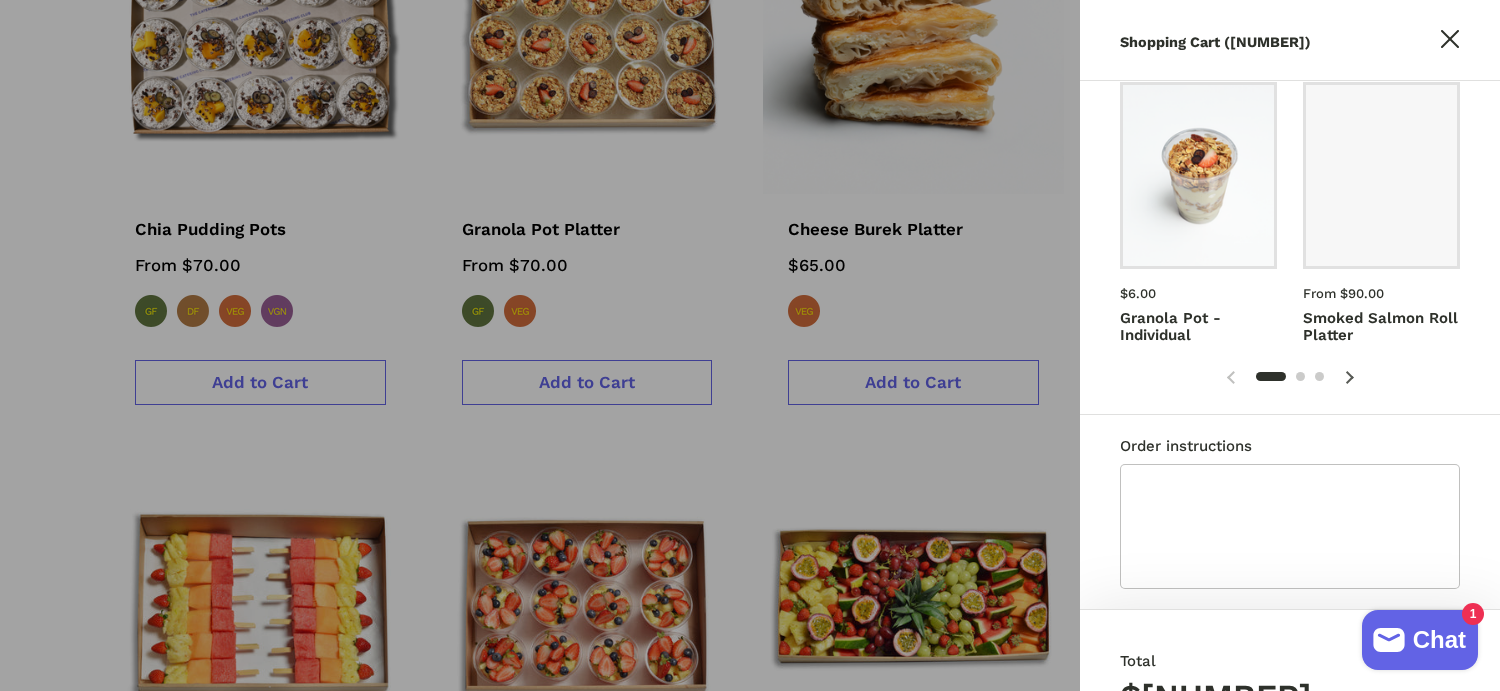 click at bounding box center [750, 345] 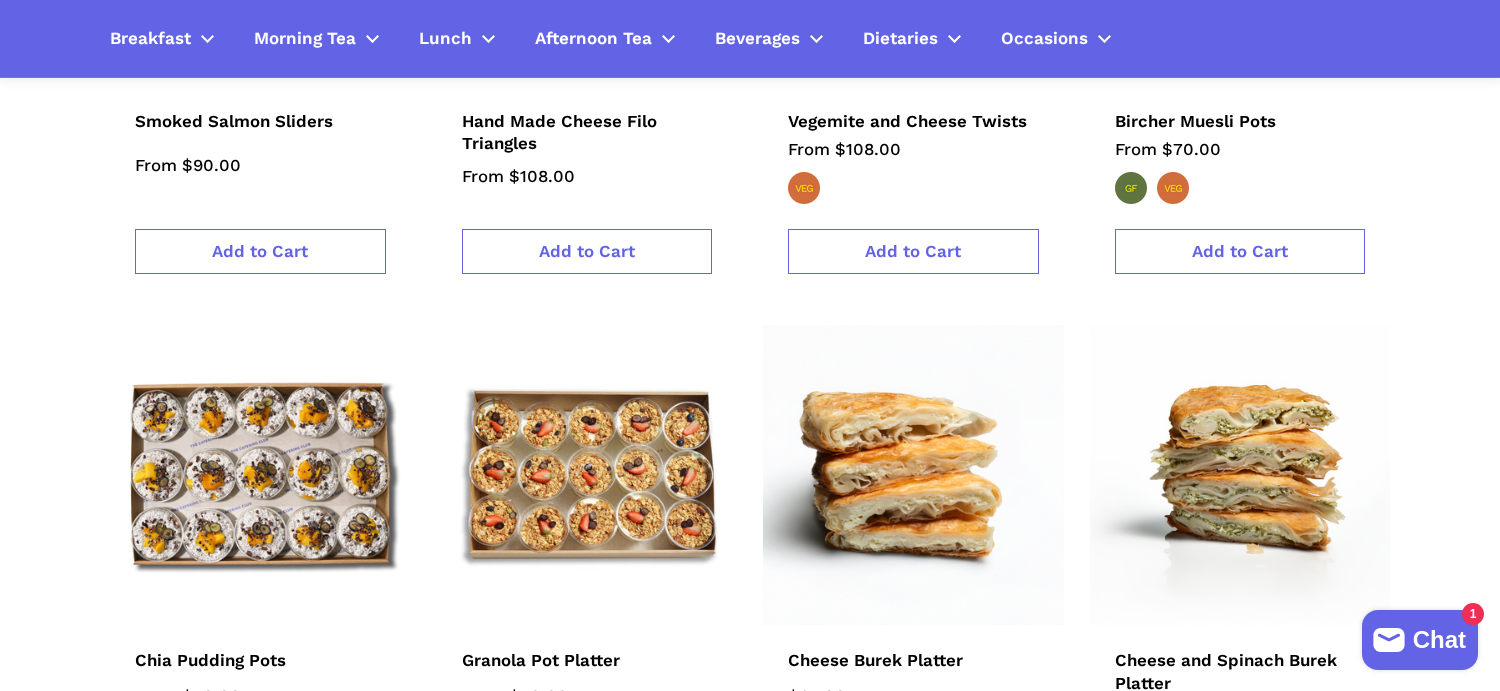 scroll, scrollTop: 1291, scrollLeft: 0, axis: vertical 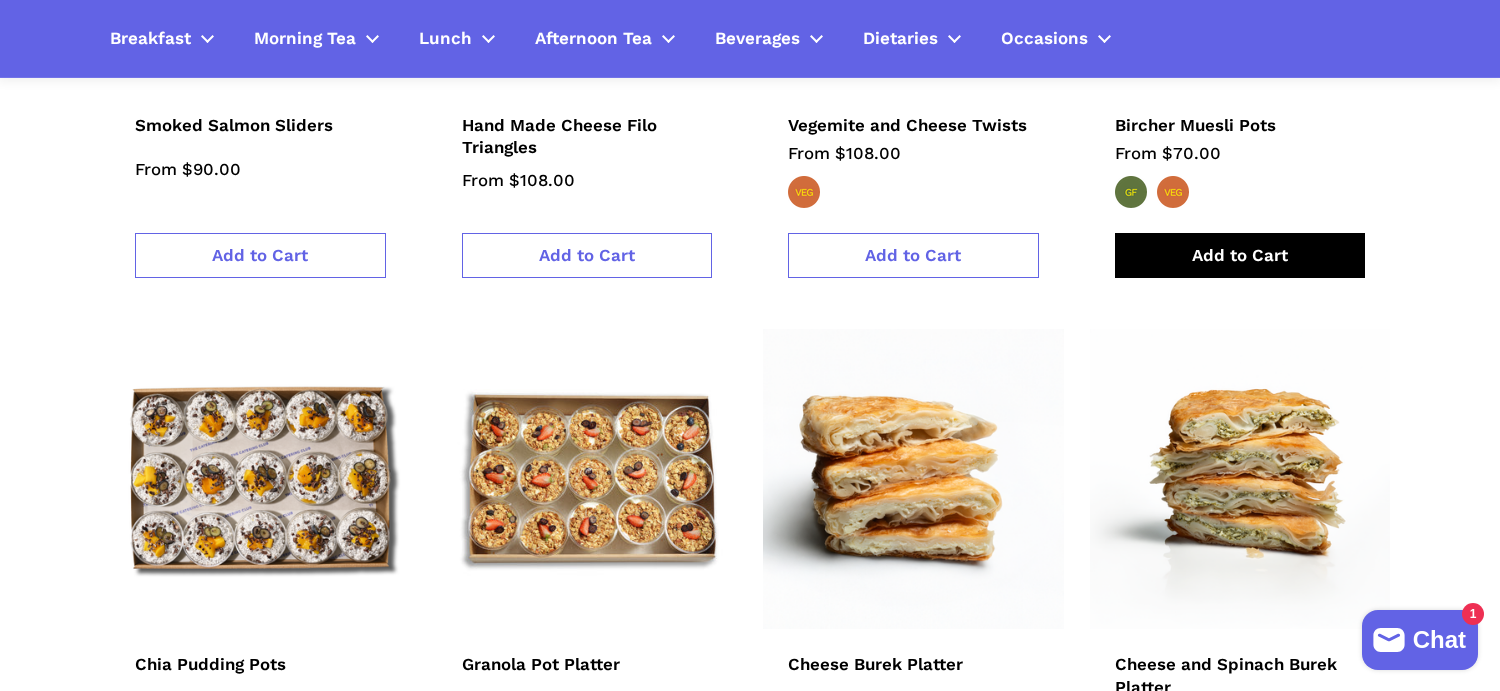 click on "Add to Cart" at bounding box center [1240, 255] 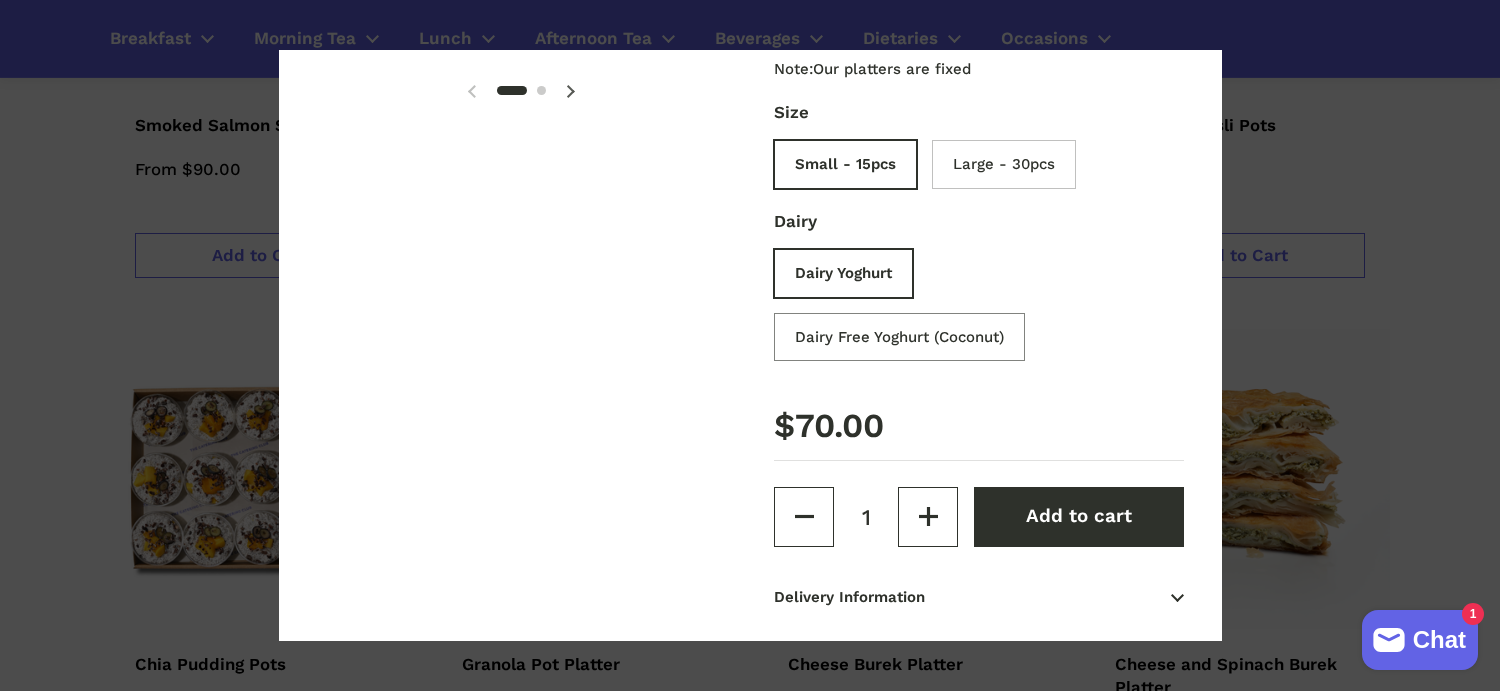 click on "Dairy Free Yoghurt (Coconut)" at bounding box center [904, 340] 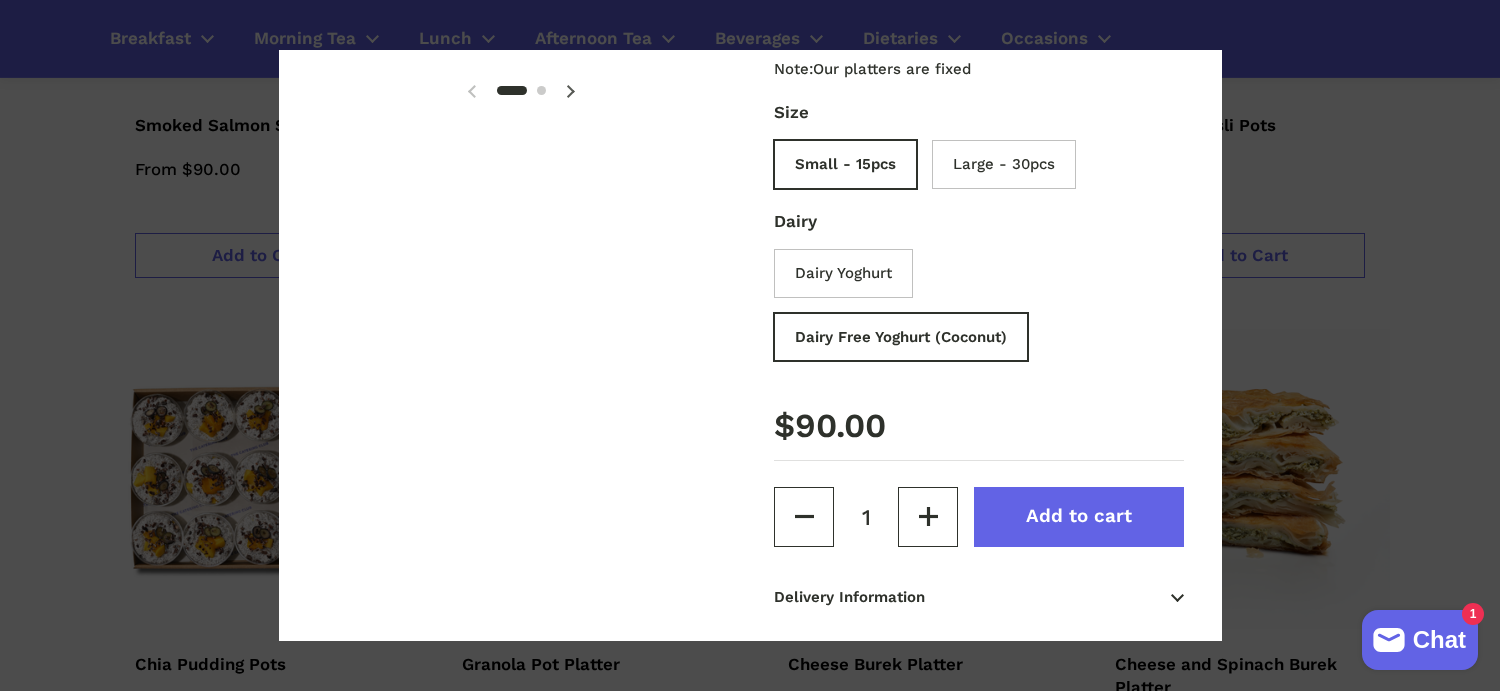 click on "Add to cart" at bounding box center [1079, 516] 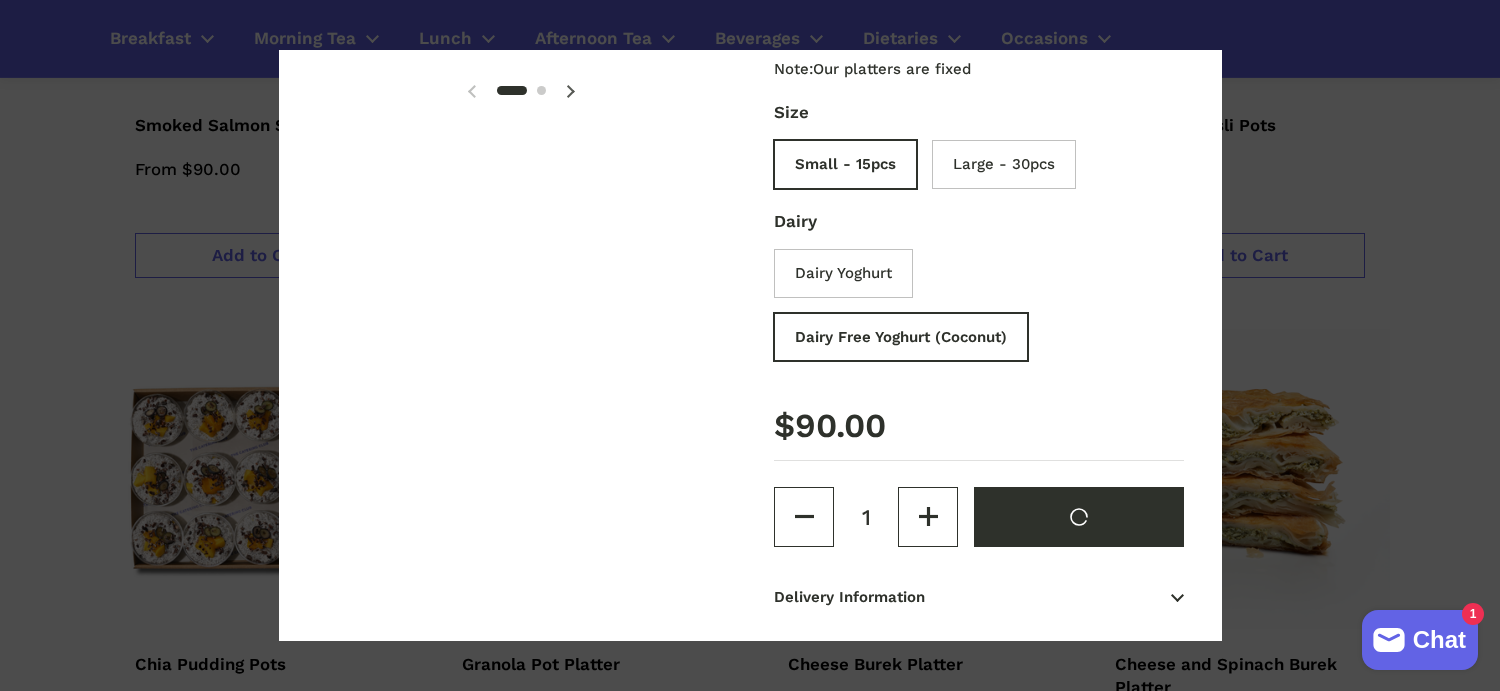click at bounding box center (750, 345) 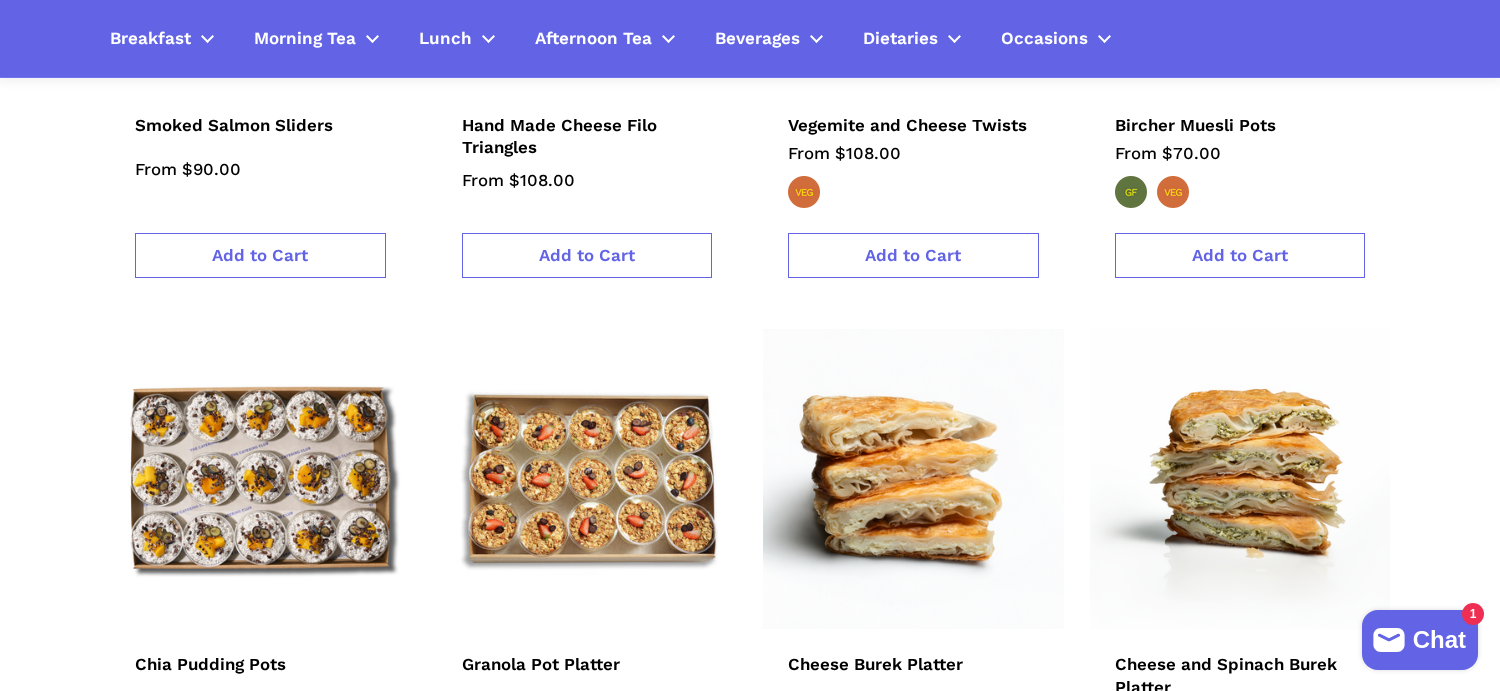 type 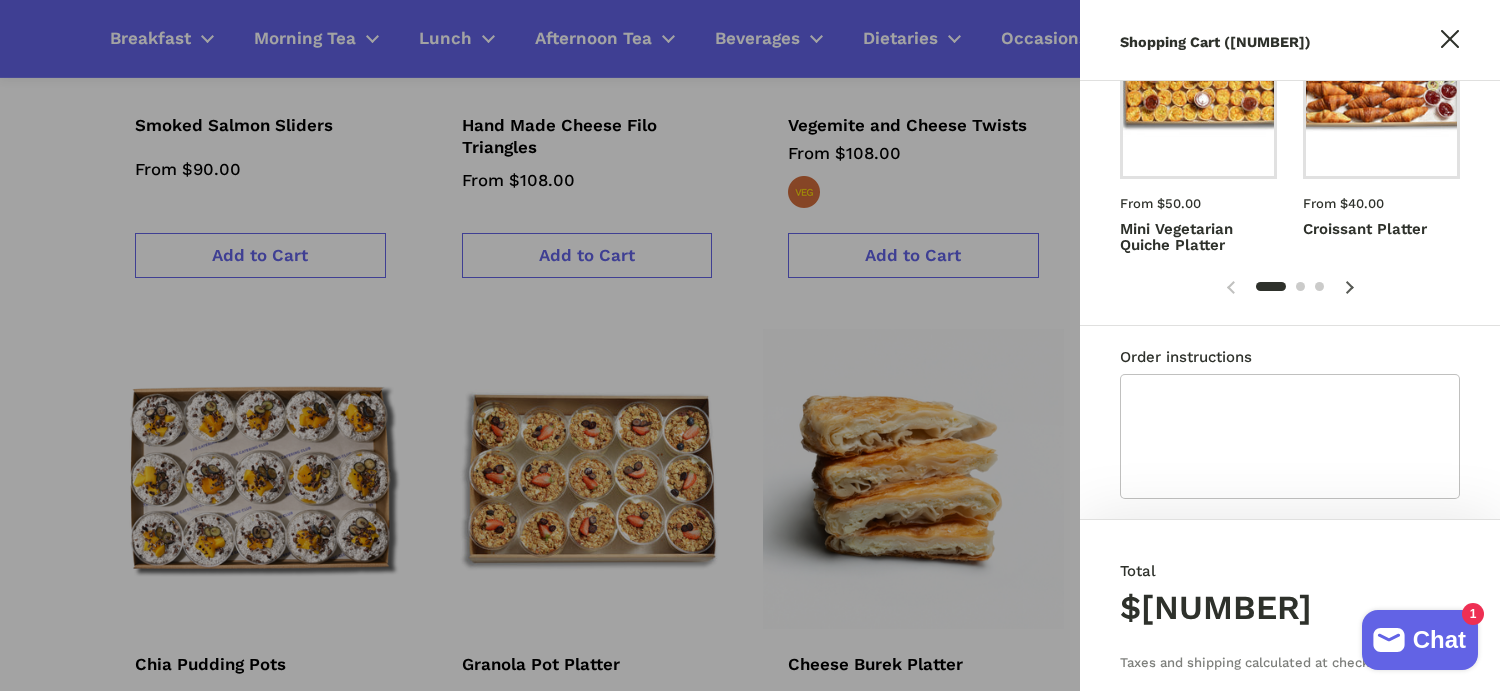 scroll, scrollTop: 1445, scrollLeft: 0, axis: vertical 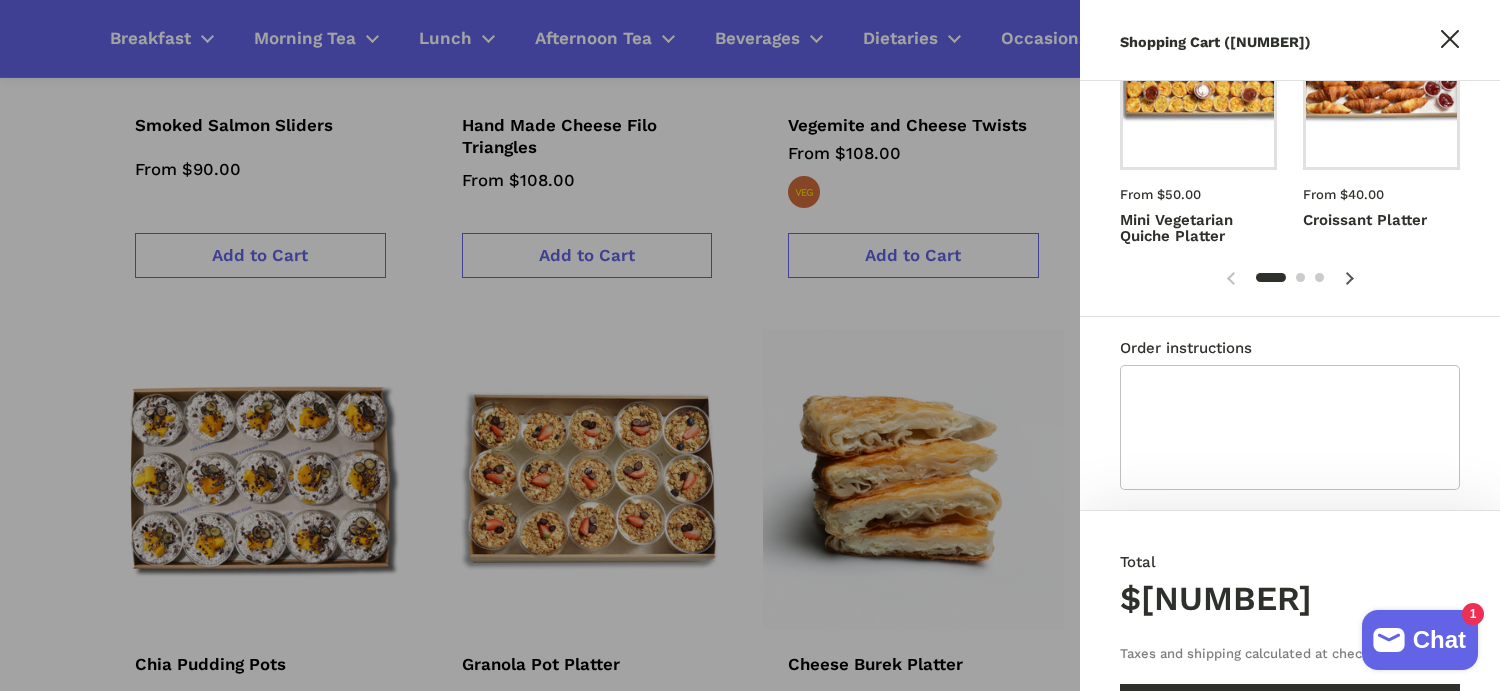 click at bounding box center [750, 345] 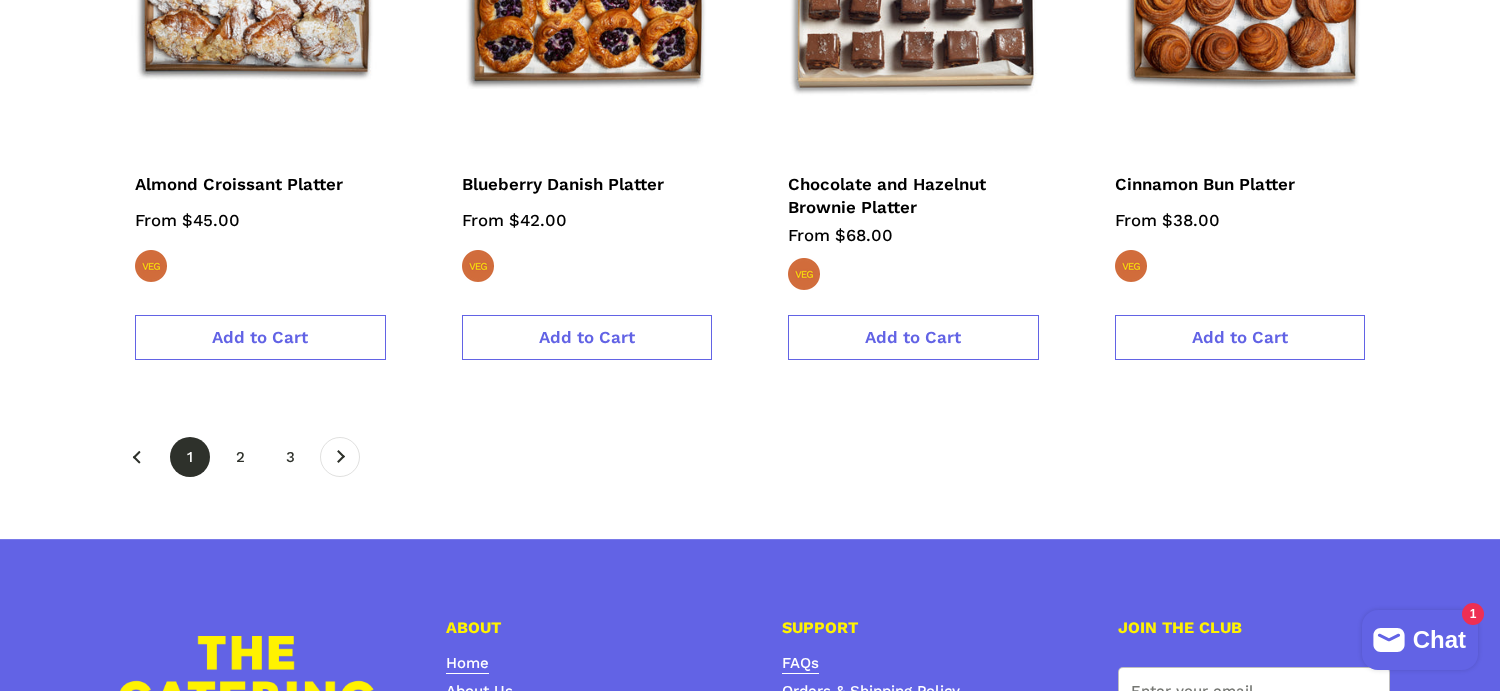 scroll, scrollTop: 3432, scrollLeft: 0, axis: vertical 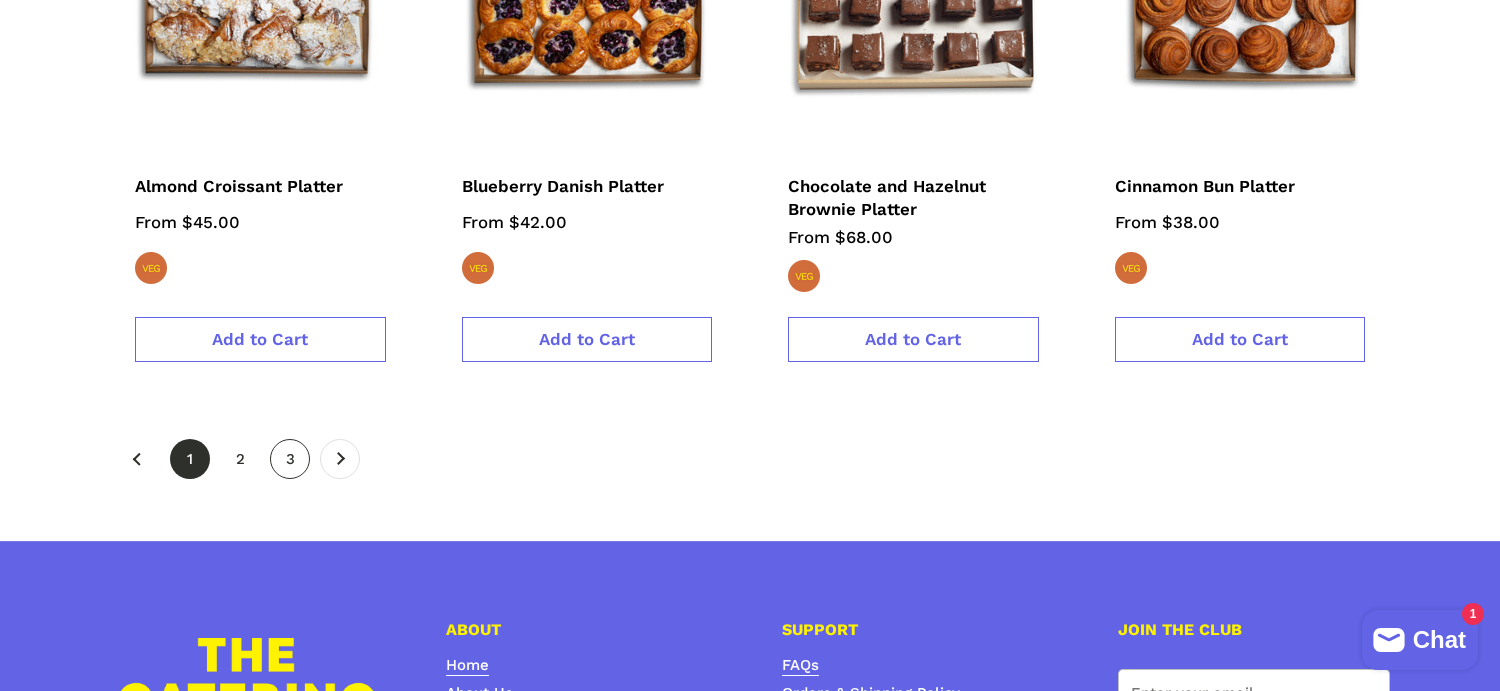 click on "page  3" at bounding box center (290, 459) 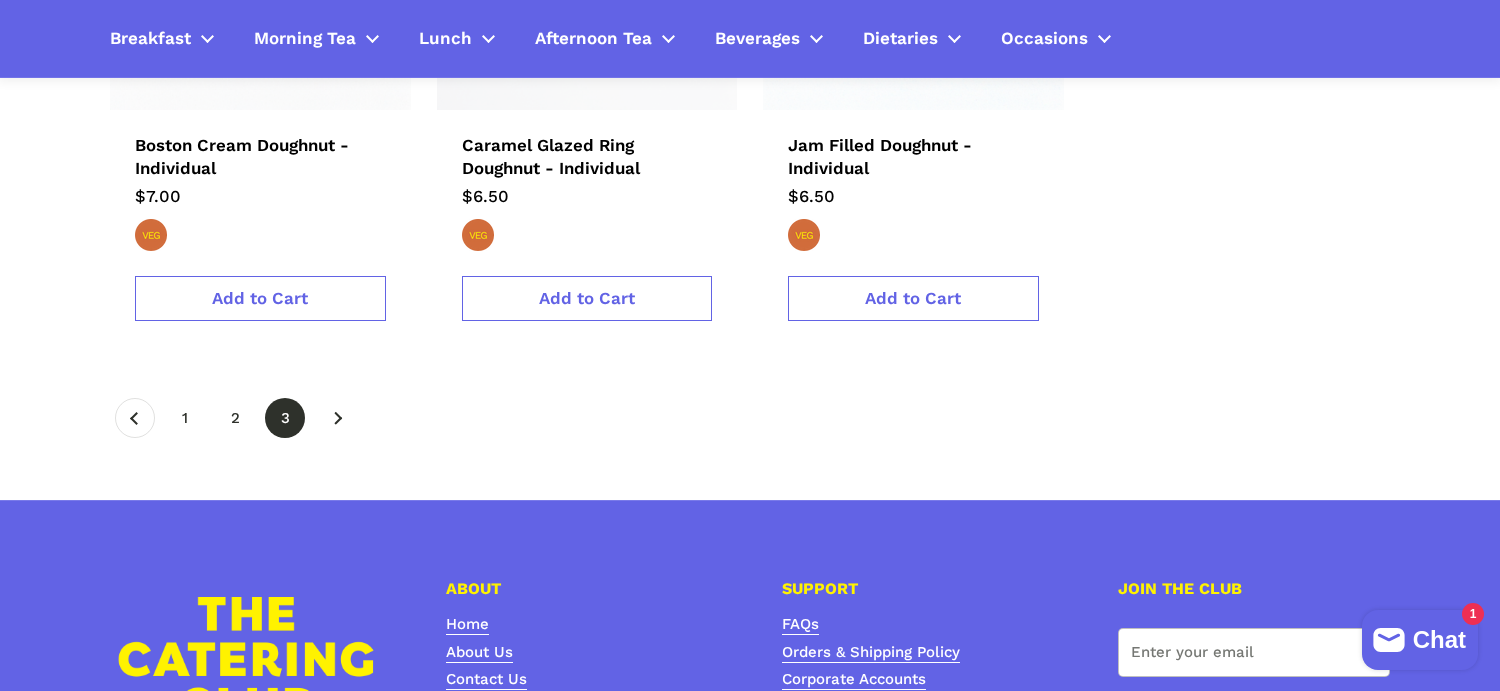 scroll, scrollTop: 0, scrollLeft: 0, axis: both 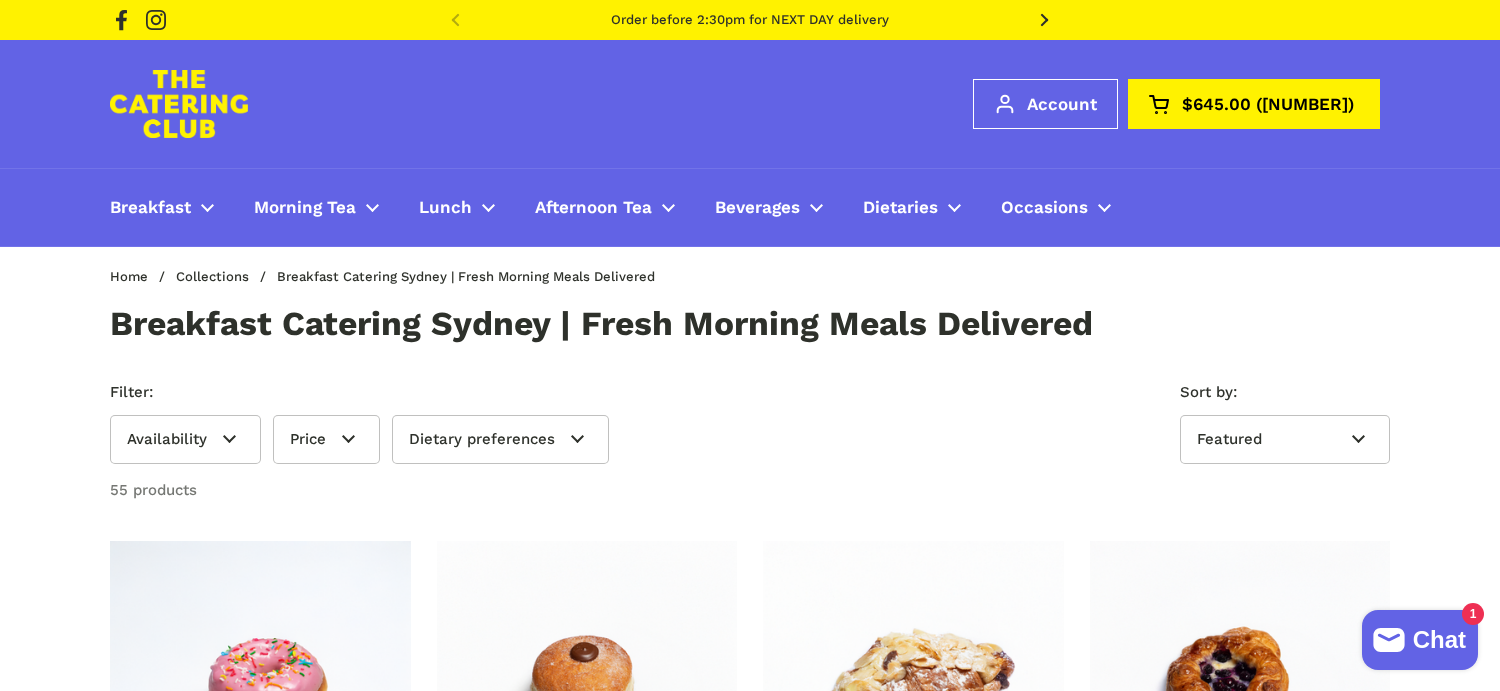 click on "$645.00" at bounding box center [1216, 104] 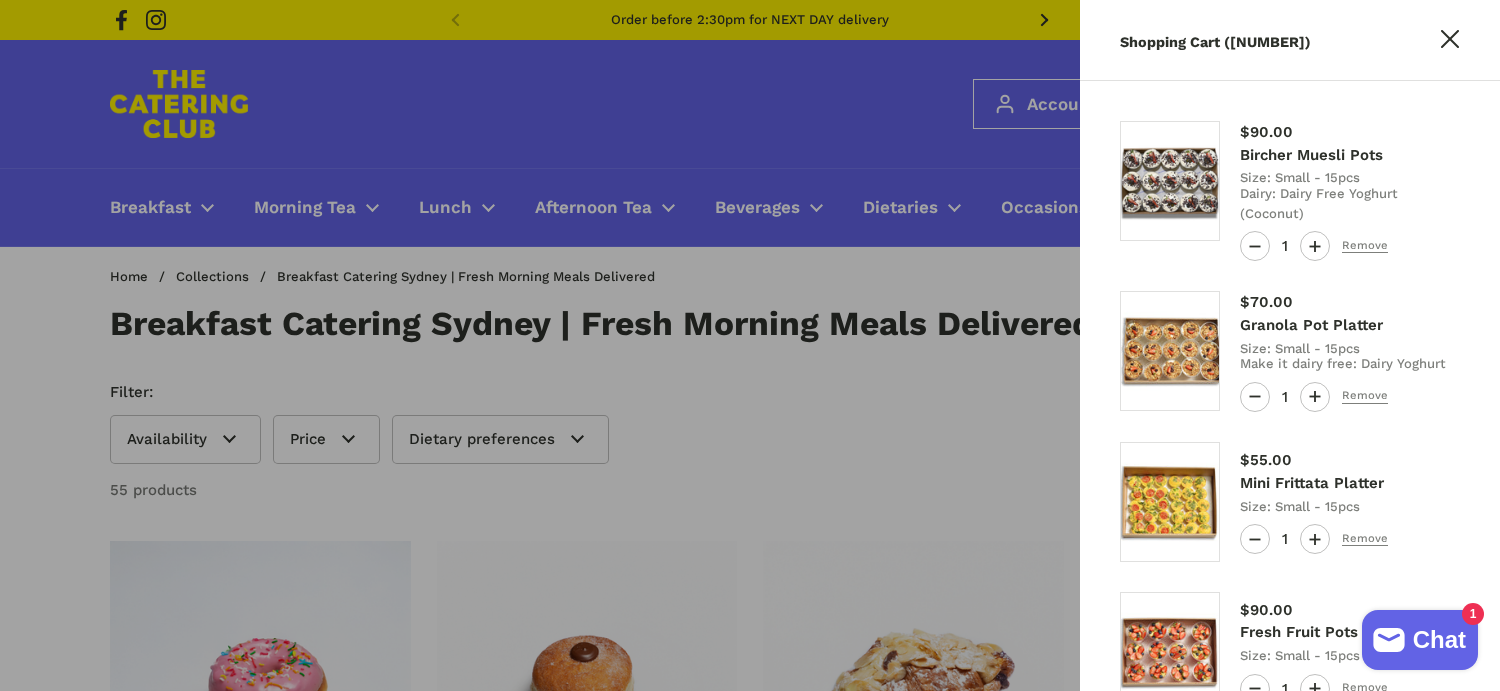 click at bounding box center [750, 345] 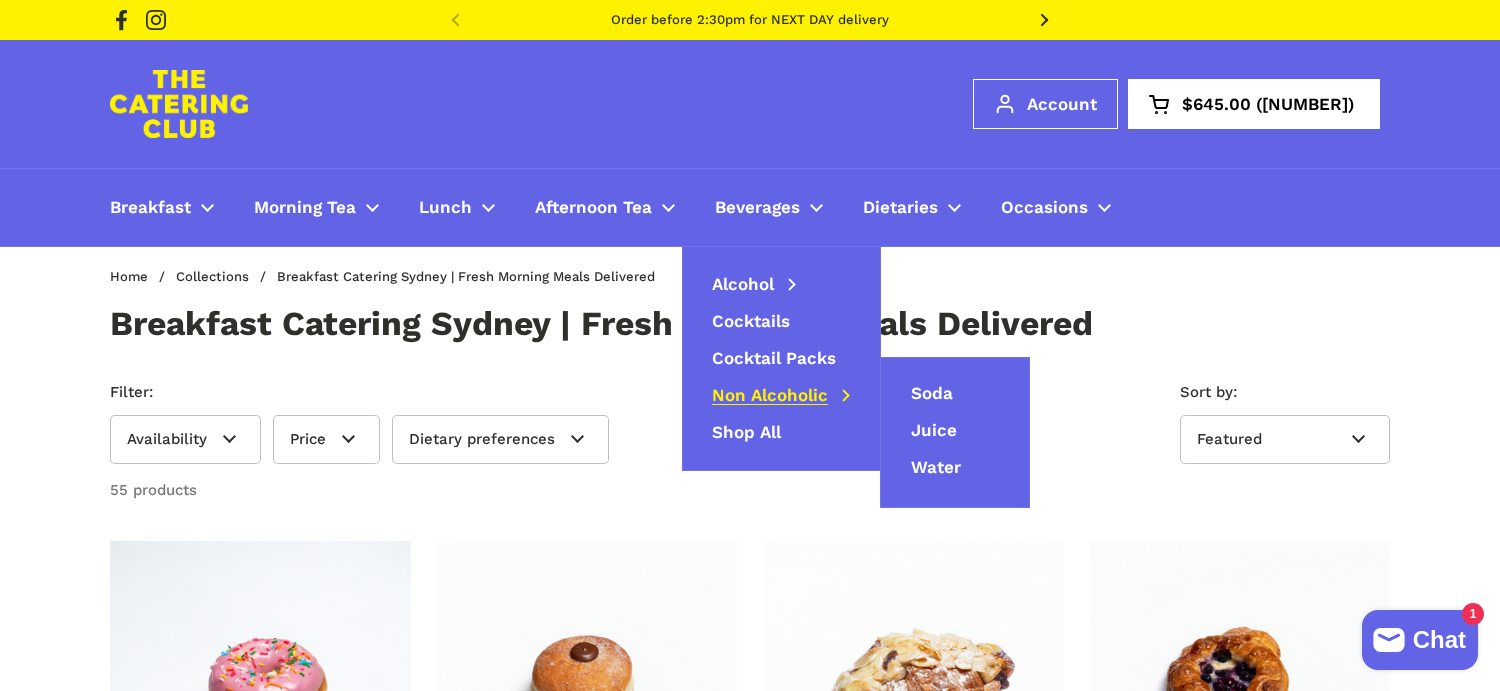 click on "Non Alcoholic" at bounding box center (770, 396) 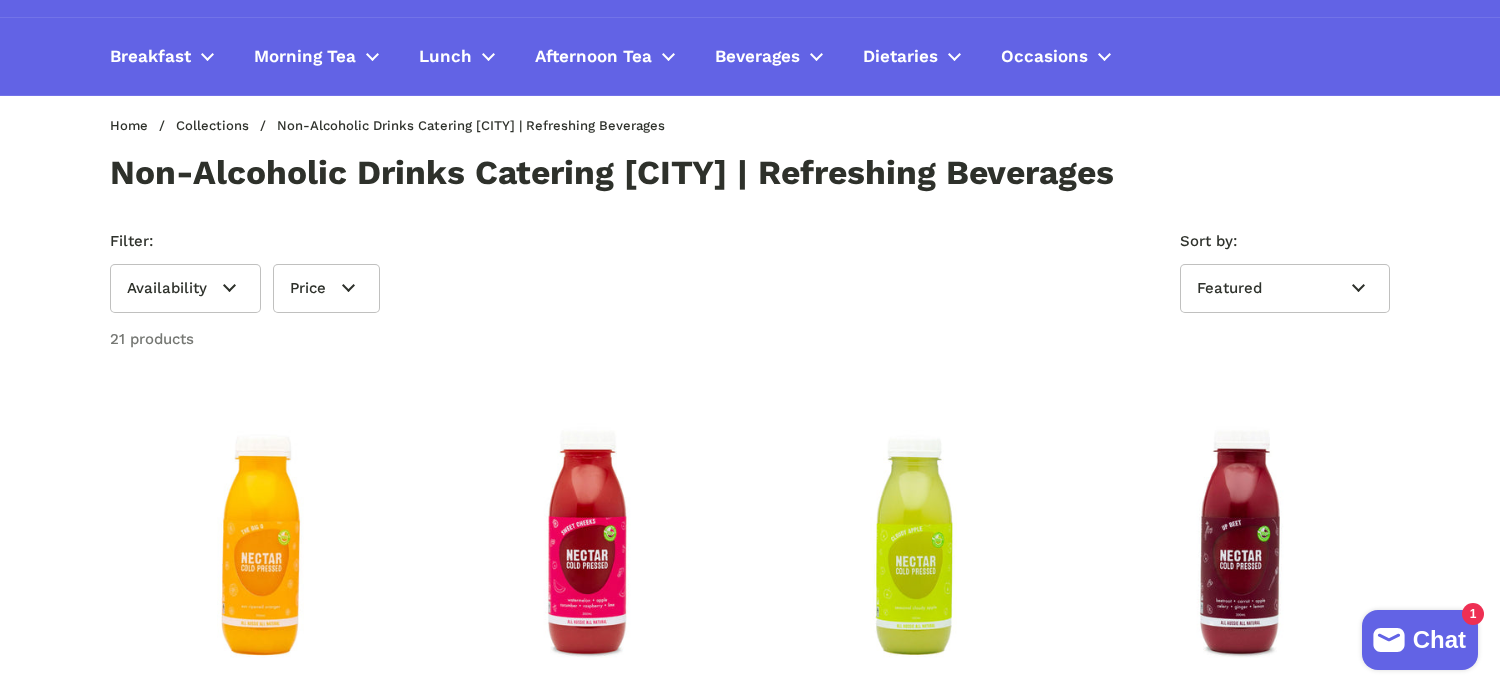 scroll, scrollTop: 0, scrollLeft: 0, axis: both 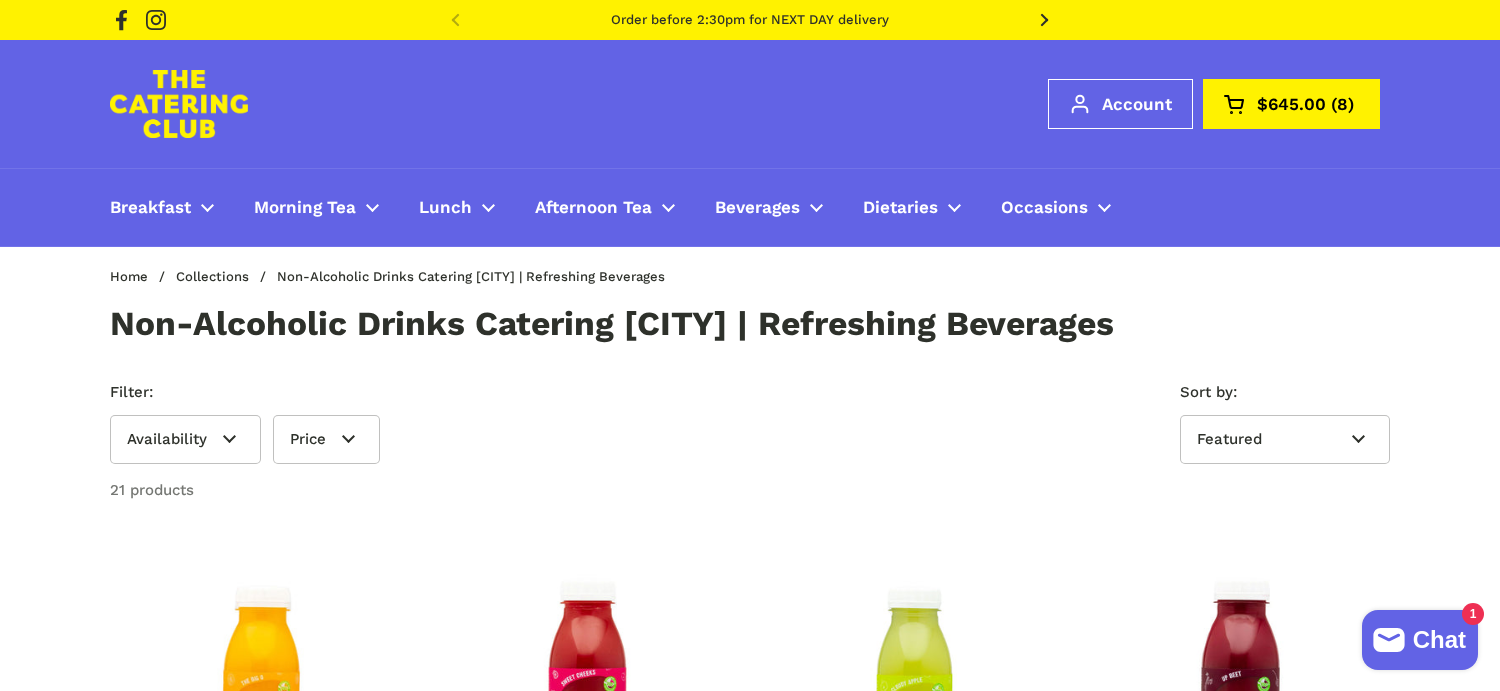 click on "$[NUMBER]" at bounding box center (1291, 104) 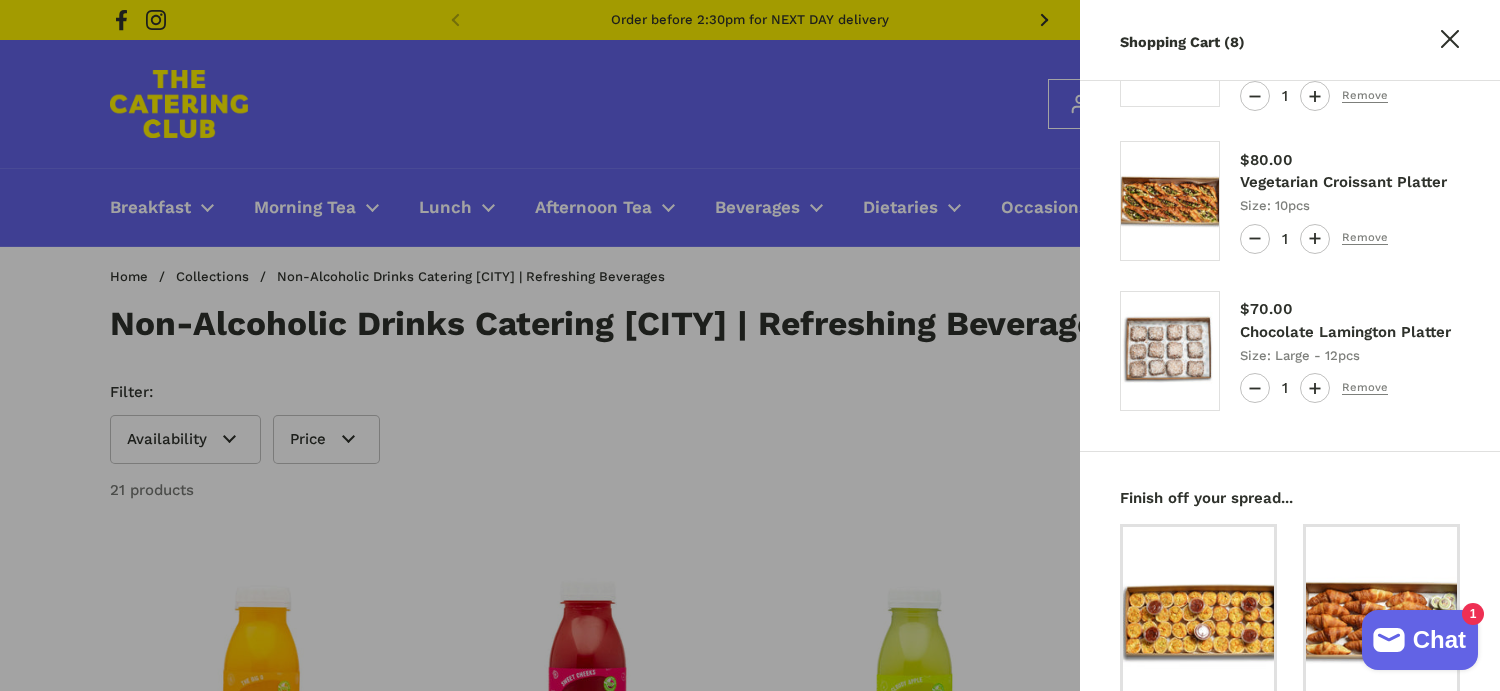 type 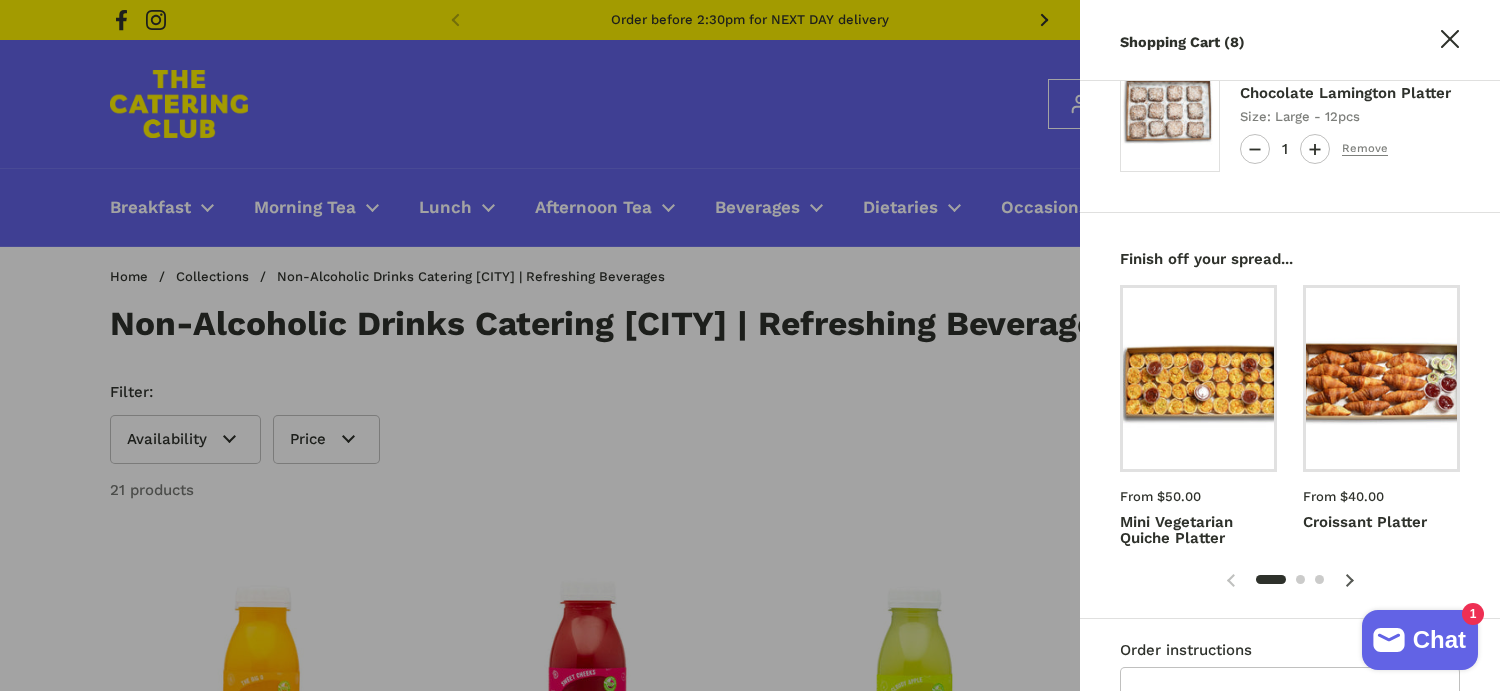 scroll, scrollTop: 1131, scrollLeft: 0, axis: vertical 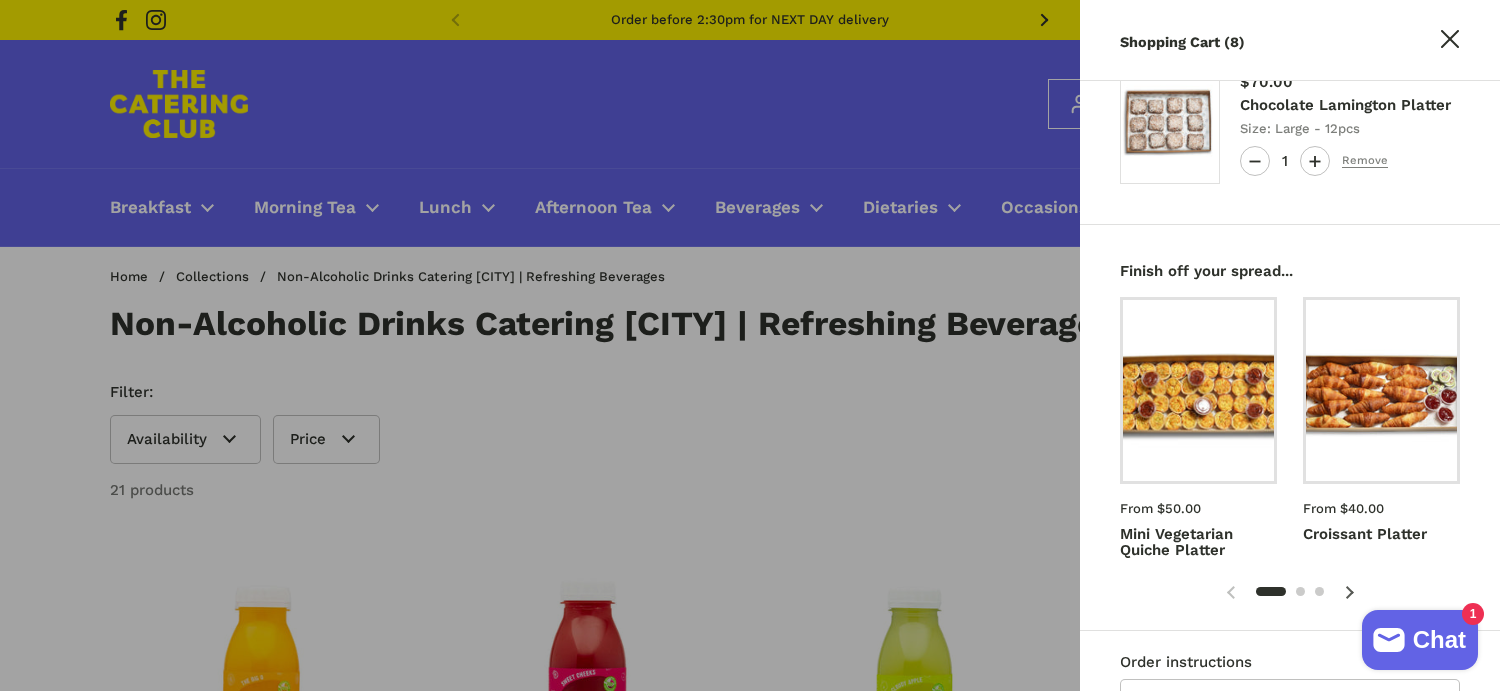 click 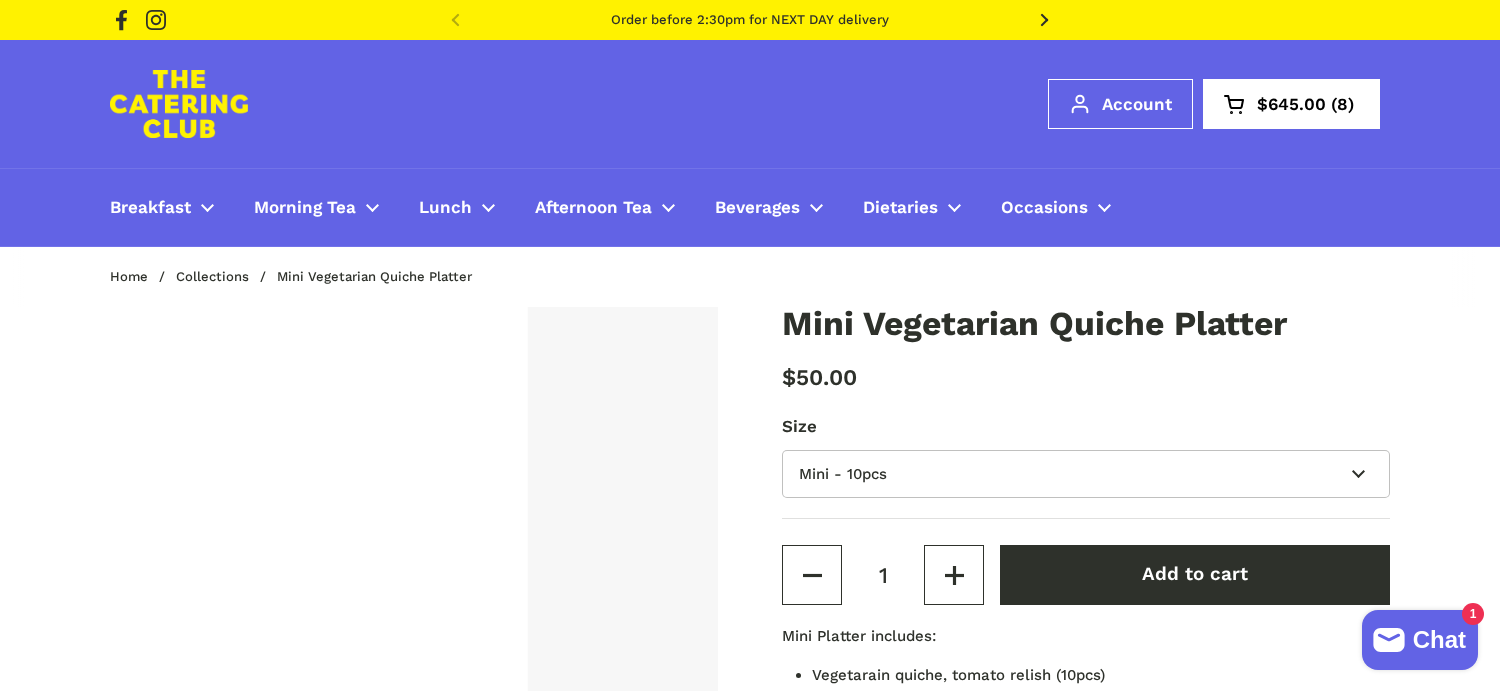 scroll, scrollTop: 0, scrollLeft: 0, axis: both 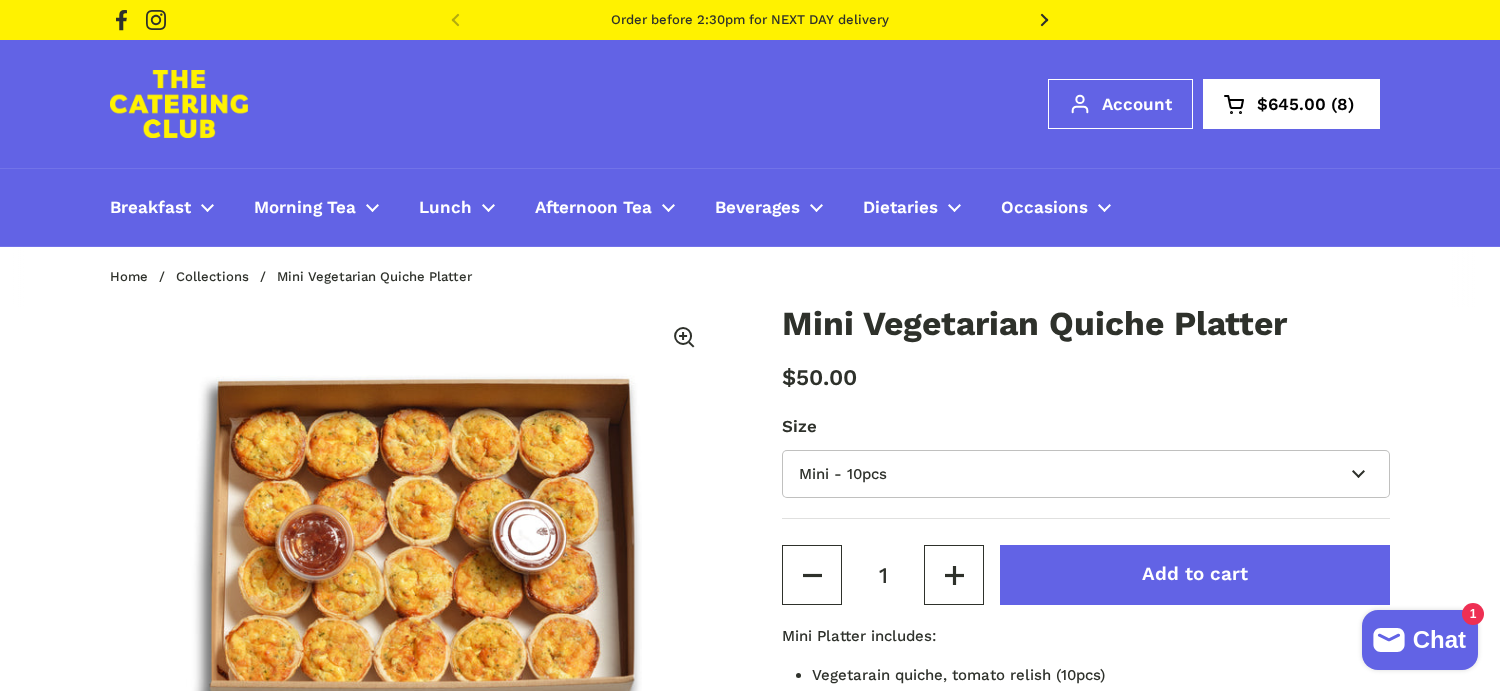 click on "Add to cart" at bounding box center (1195, 574) 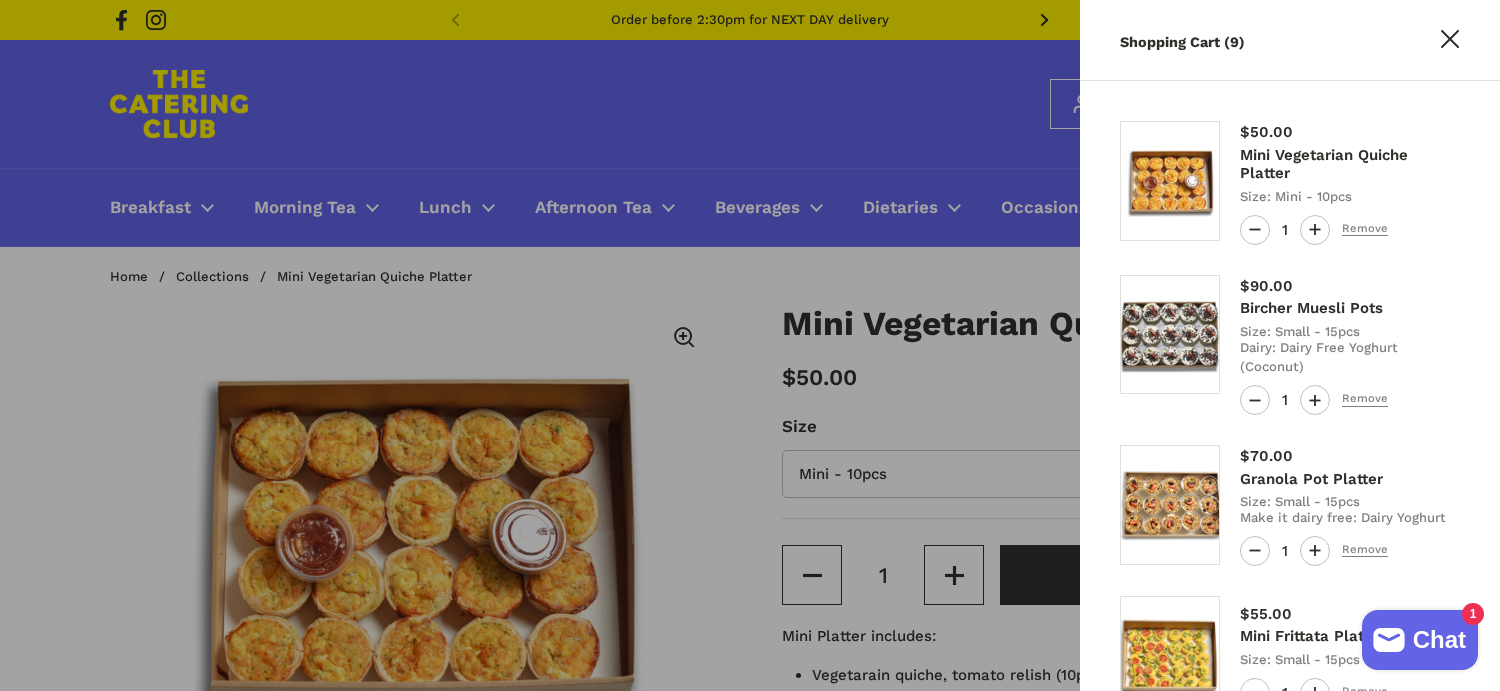 click at bounding box center (750, 345) 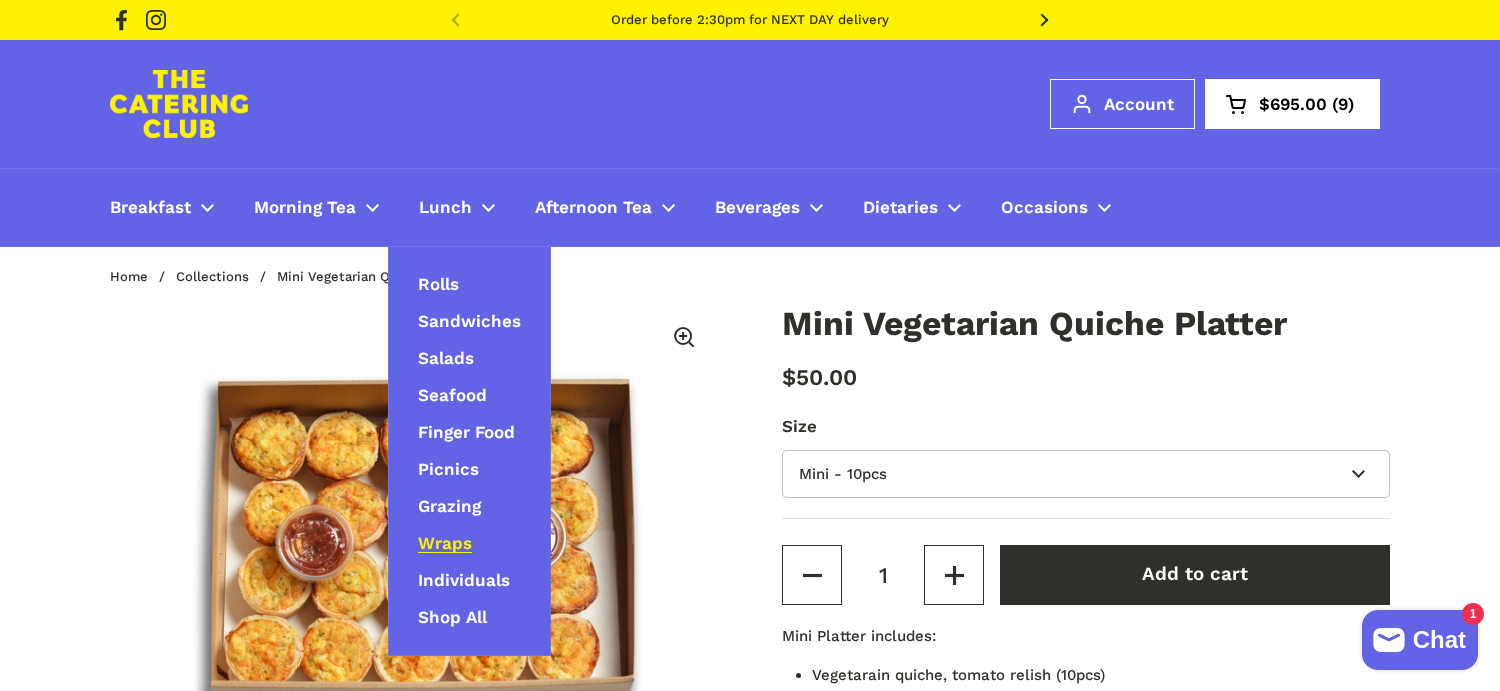click on "Wraps" at bounding box center [445, 544] 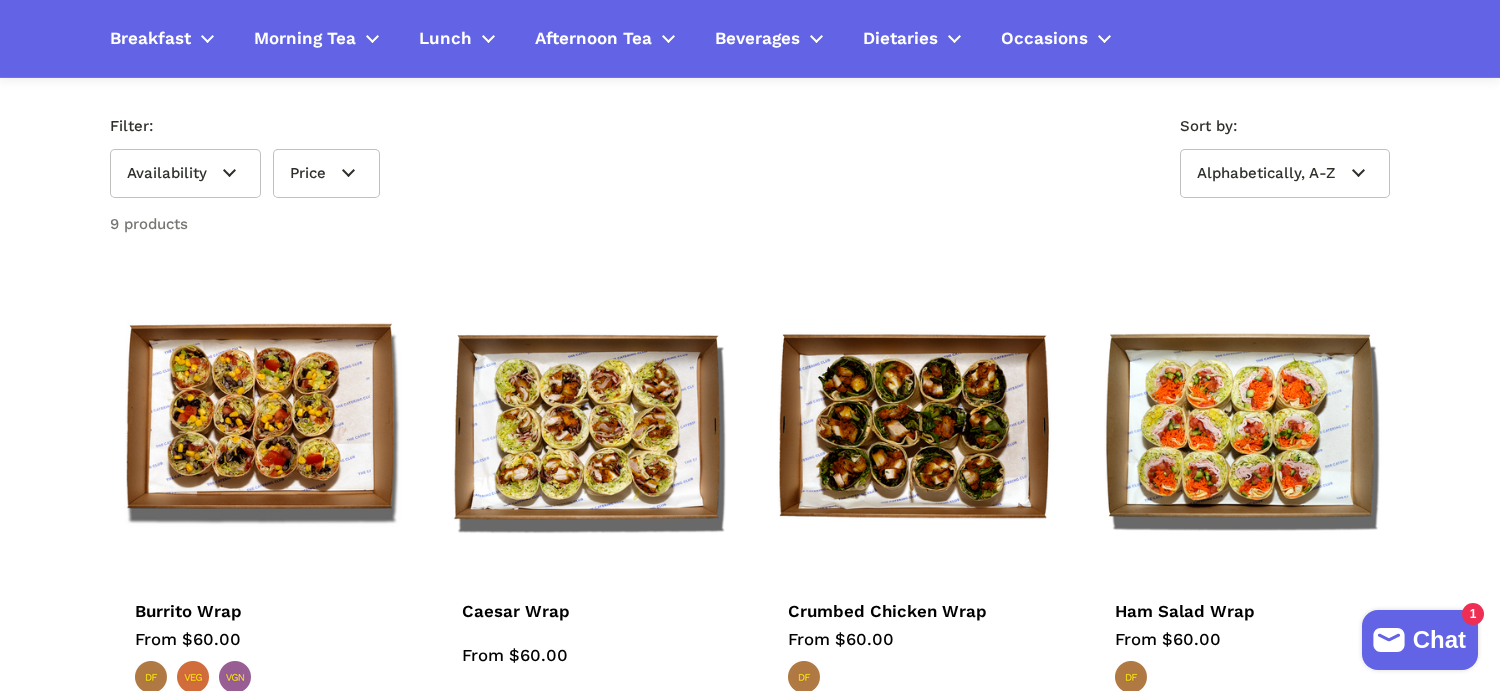 scroll, scrollTop: 0, scrollLeft: 0, axis: both 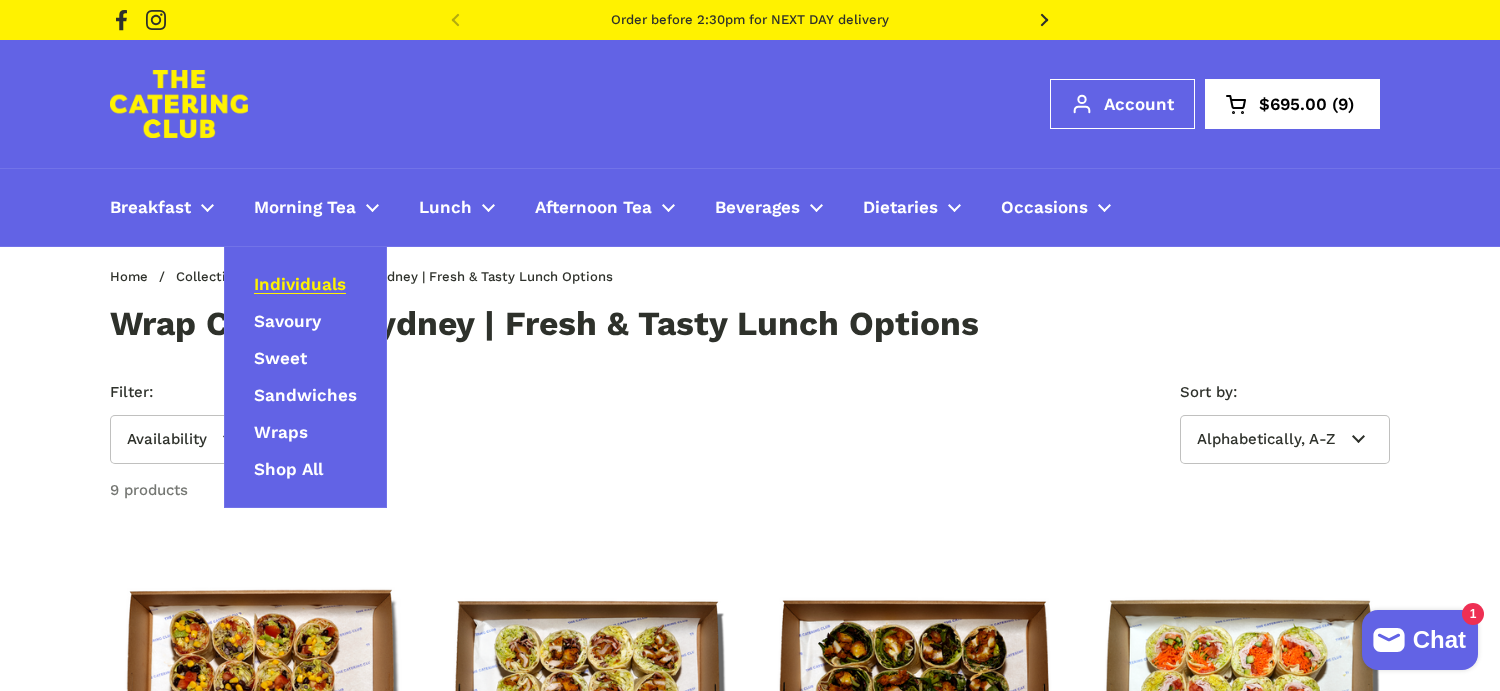 click on "Individuals" at bounding box center [300, 285] 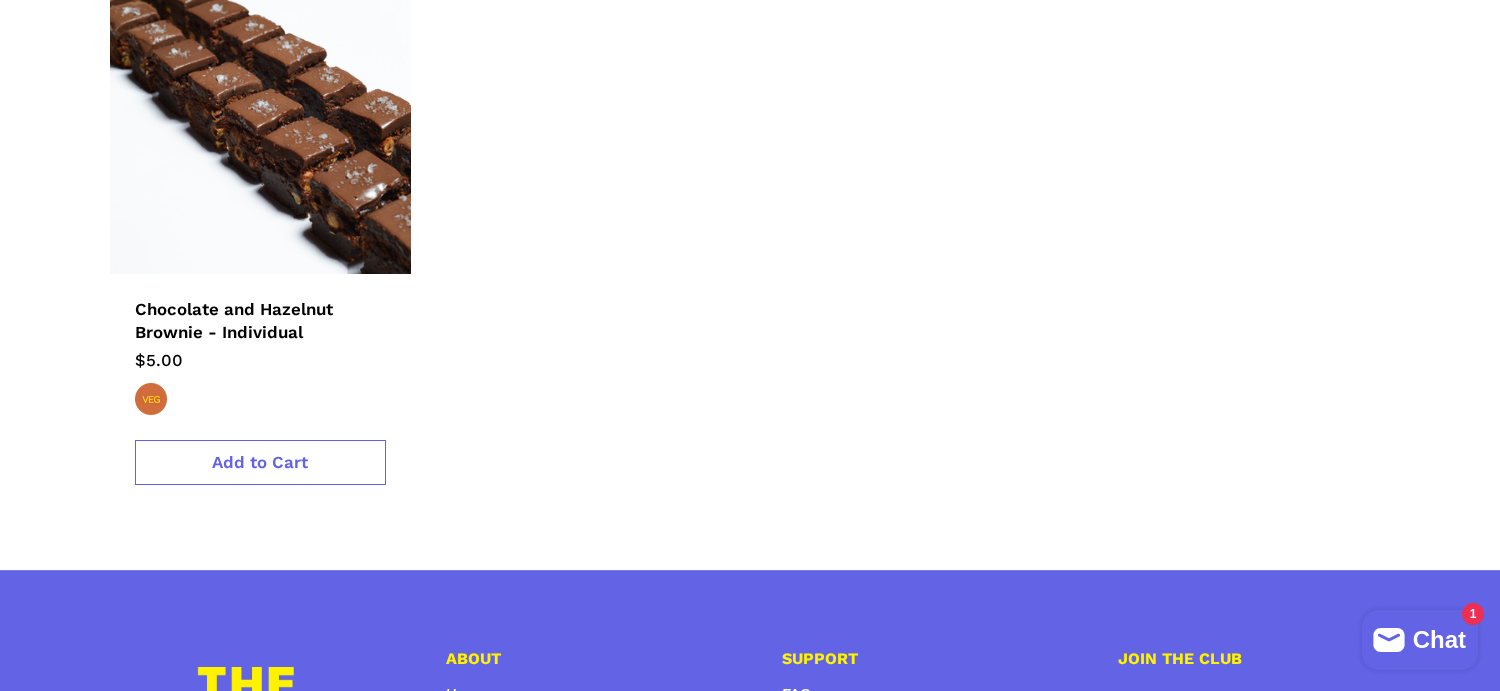 scroll, scrollTop: 2263, scrollLeft: 0, axis: vertical 